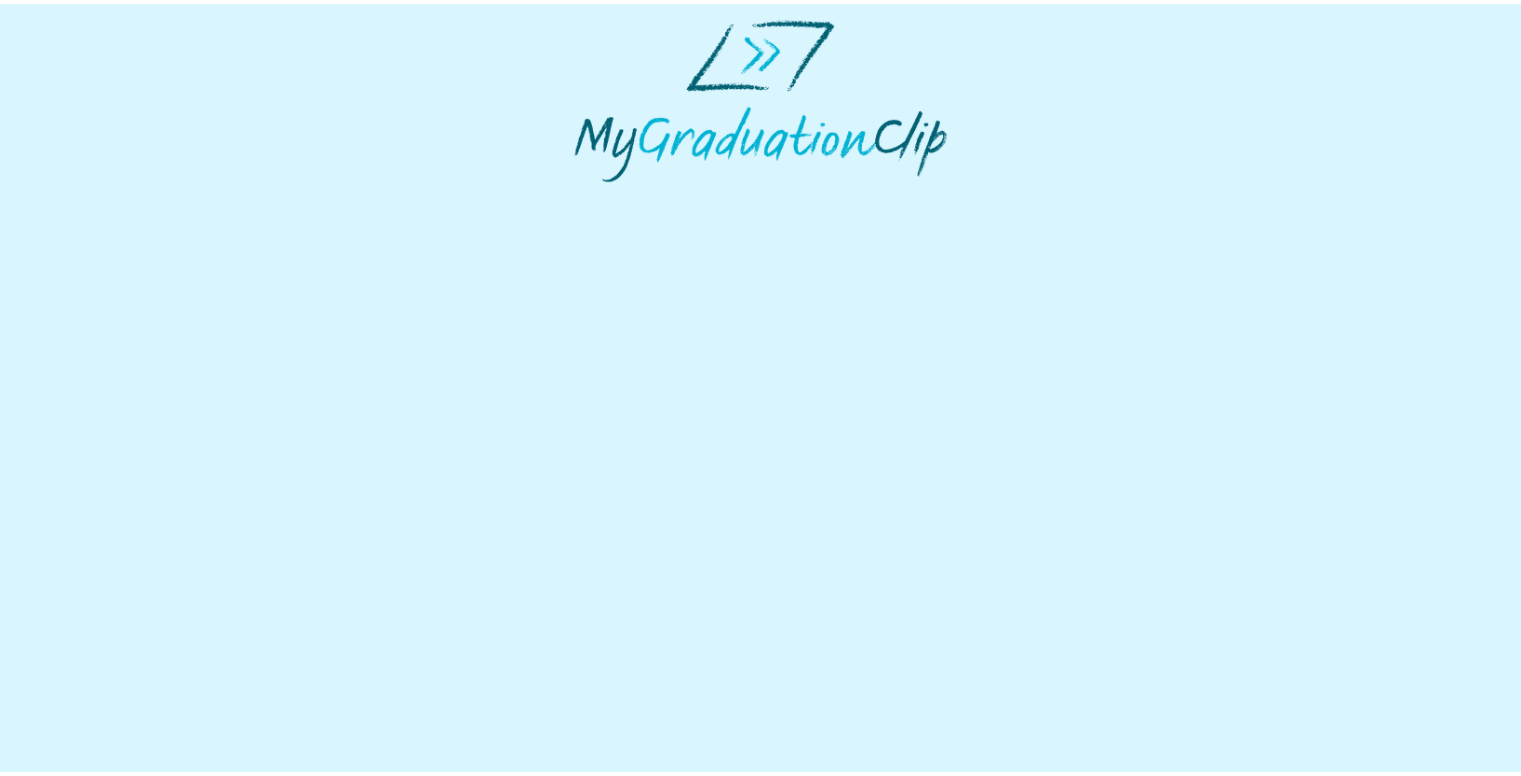 scroll, scrollTop: 0, scrollLeft: 0, axis: both 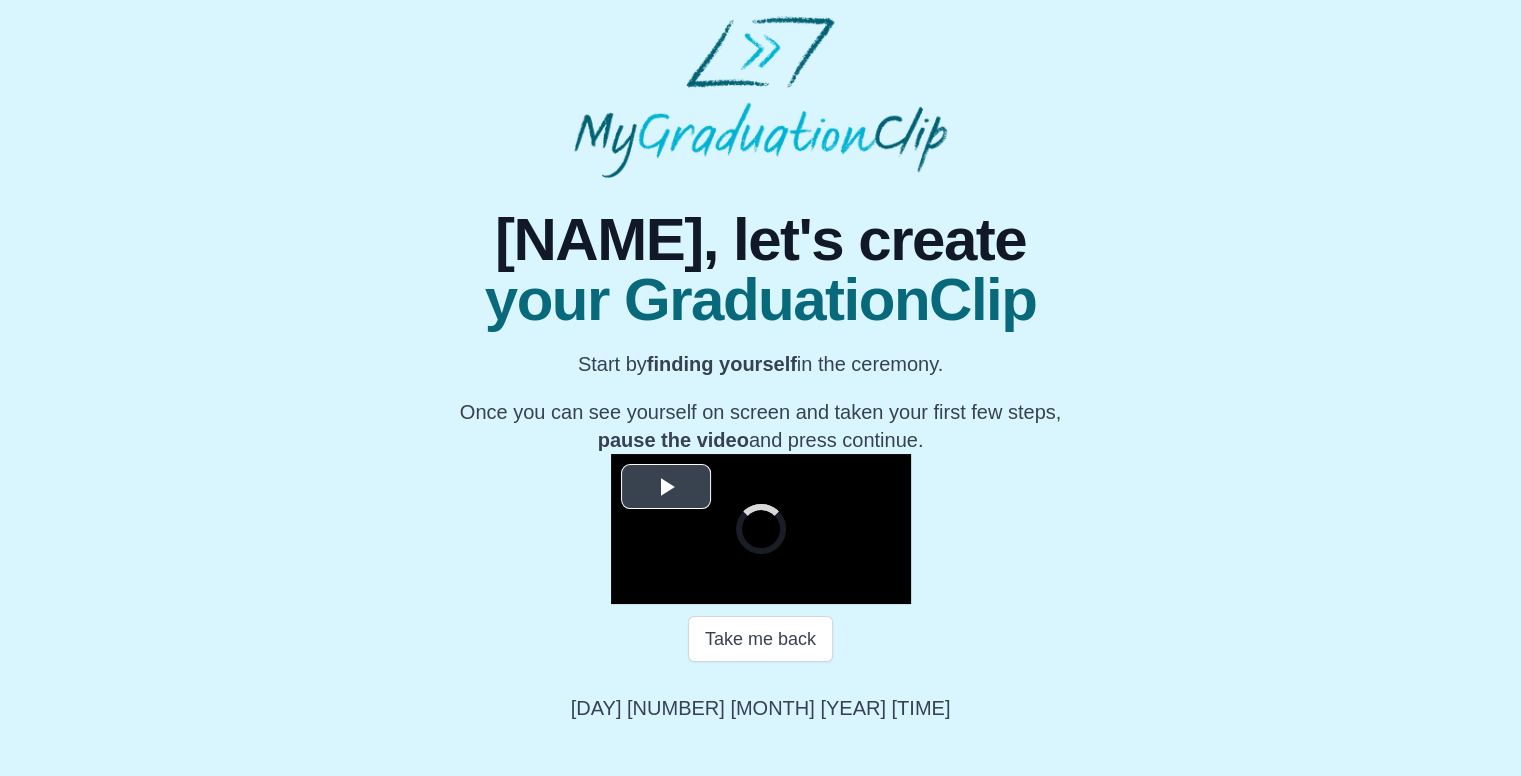 click at bounding box center (666, 486) 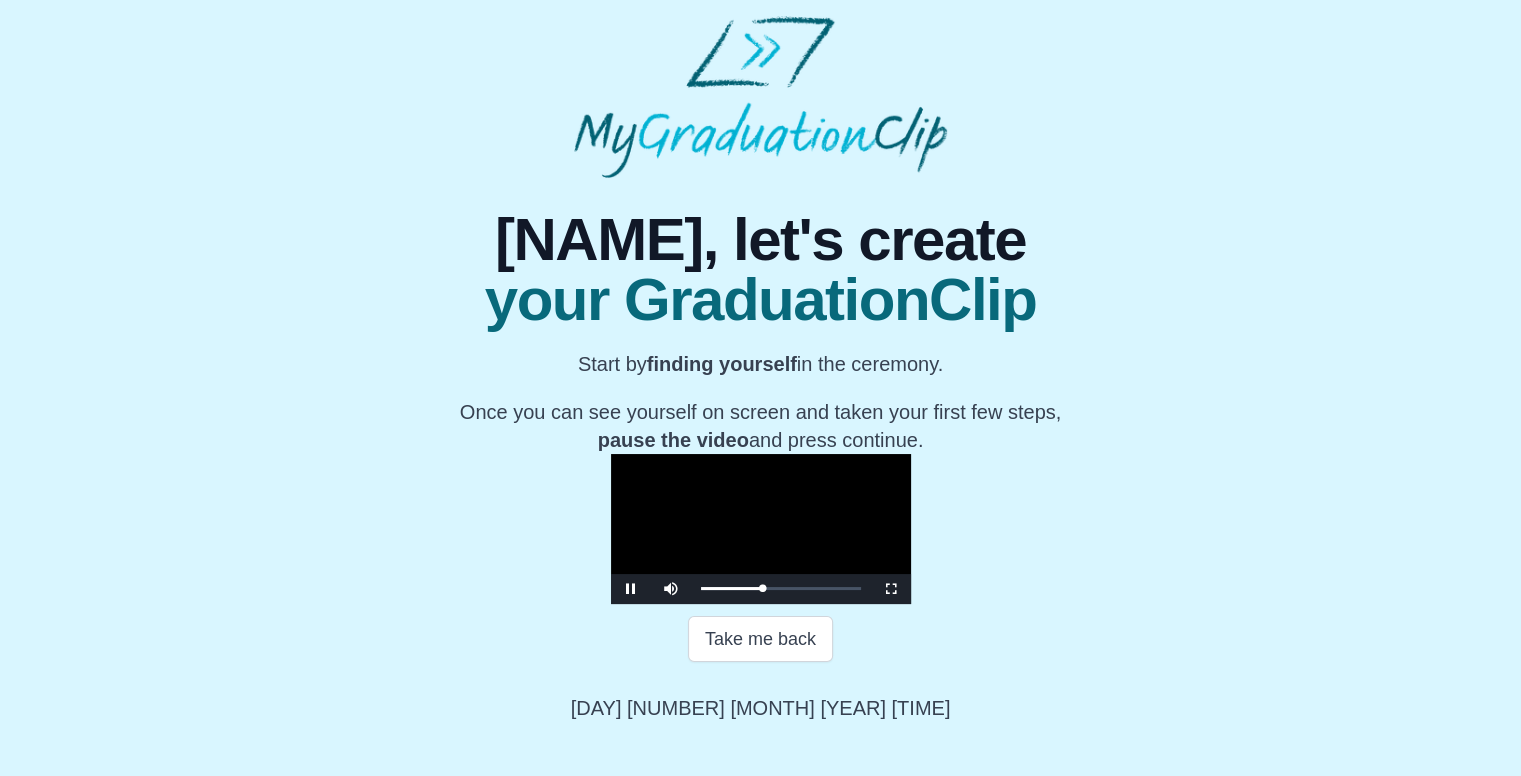 scroll, scrollTop: 200, scrollLeft: 0, axis: vertical 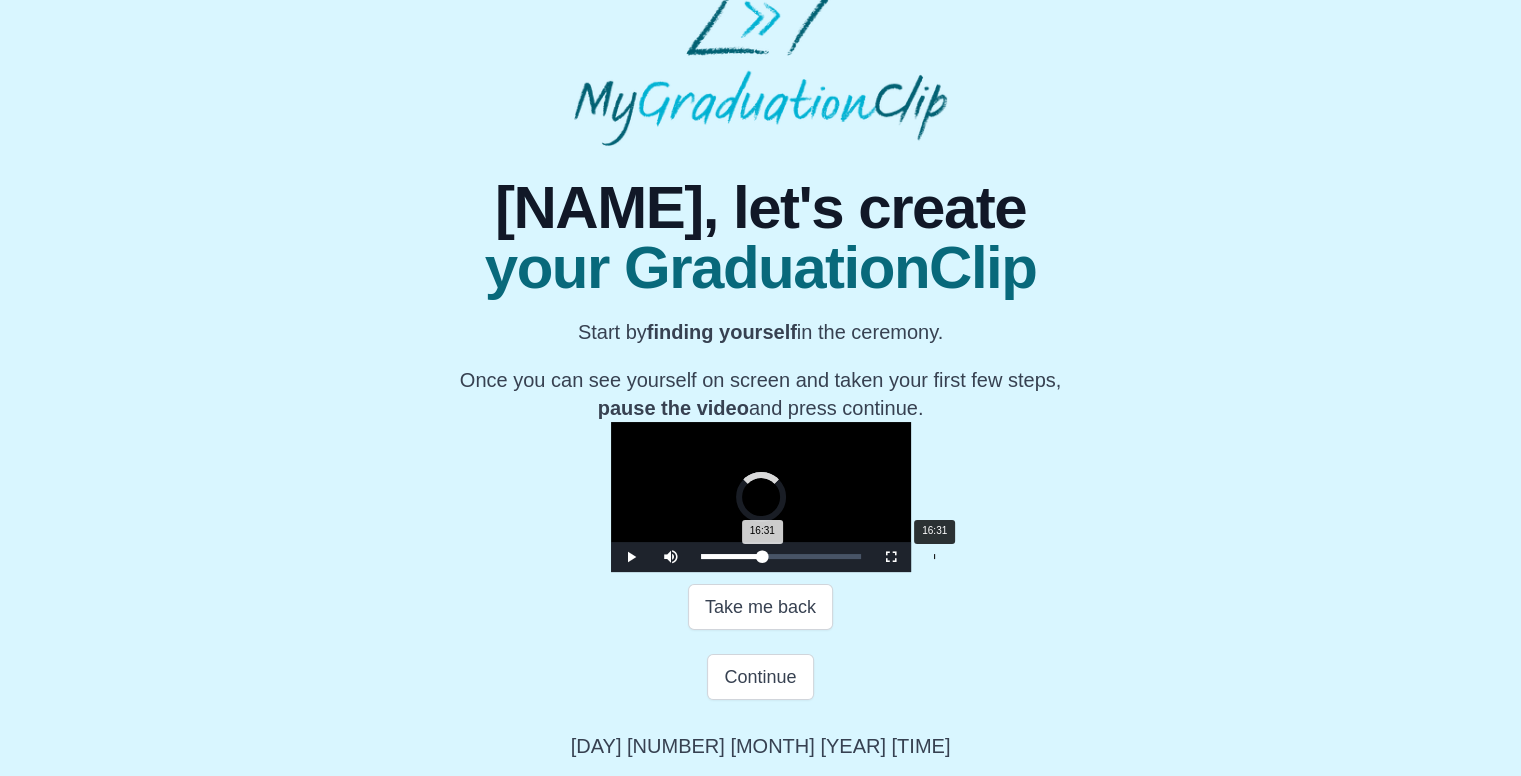 click on "16:31 Progress : 0%" at bounding box center [732, 556] 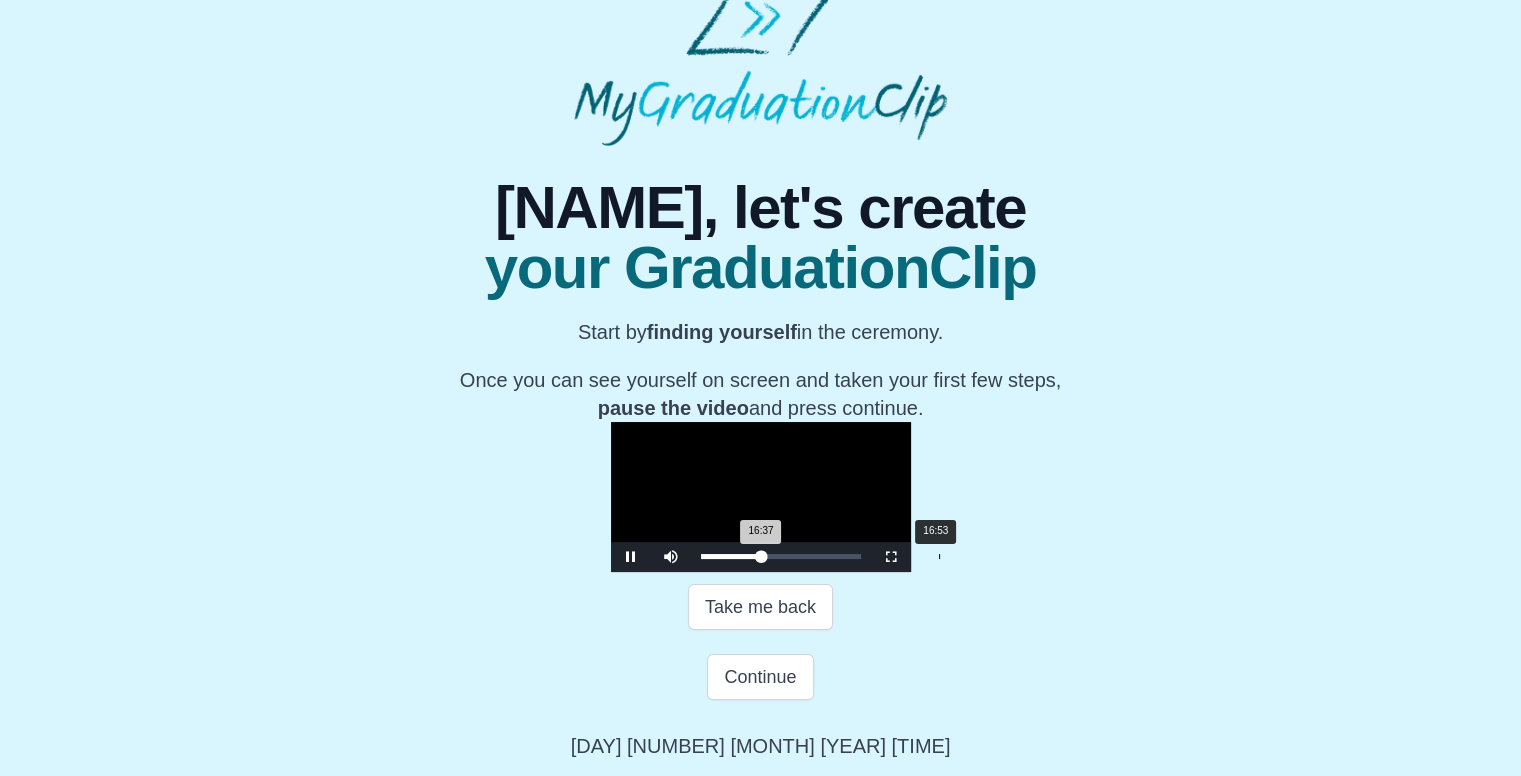 scroll, scrollTop: 300, scrollLeft: 0, axis: vertical 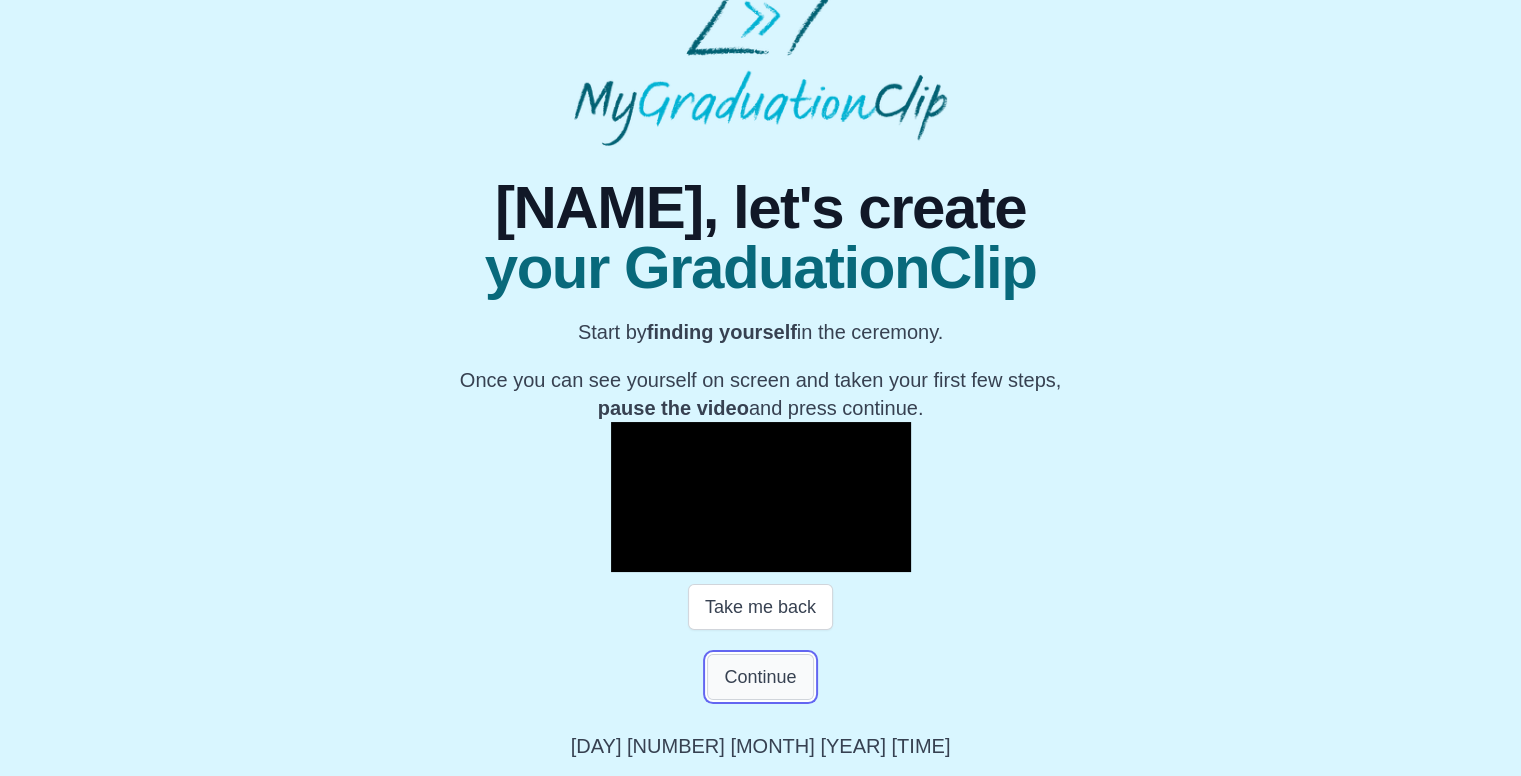 click on "Continue" at bounding box center [760, 677] 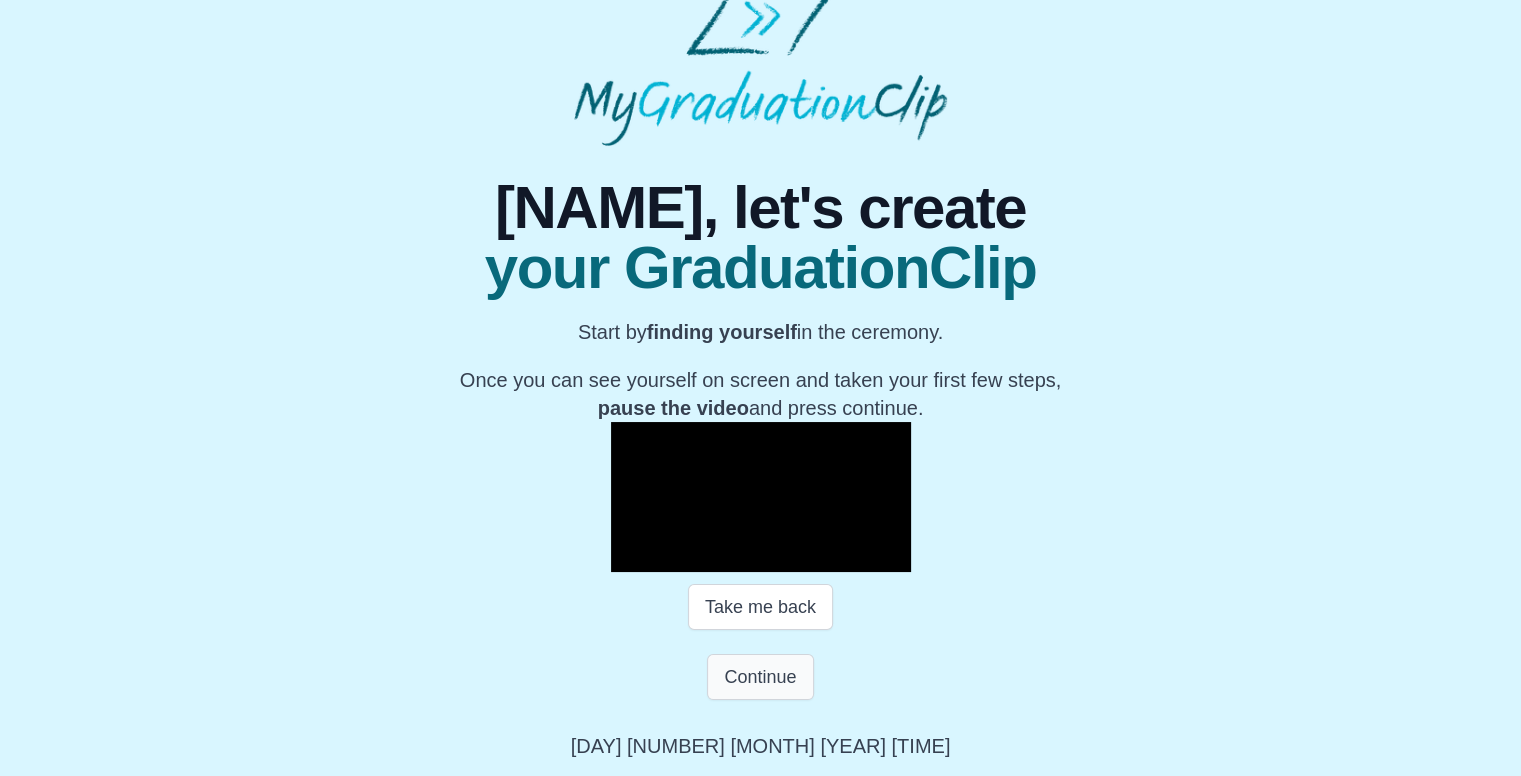 scroll, scrollTop: 0, scrollLeft: 0, axis: both 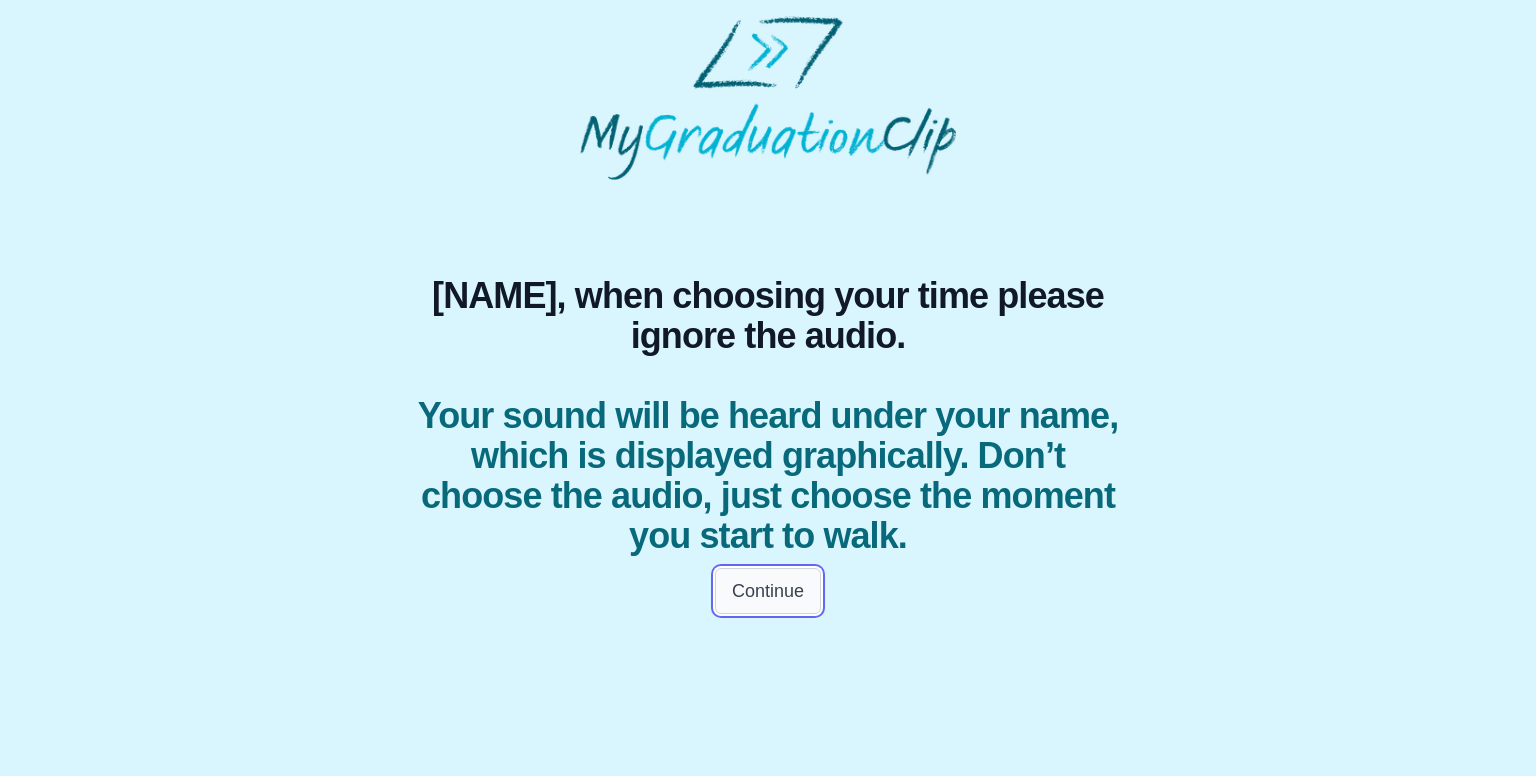 click on "Continue" at bounding box center [768, 591] 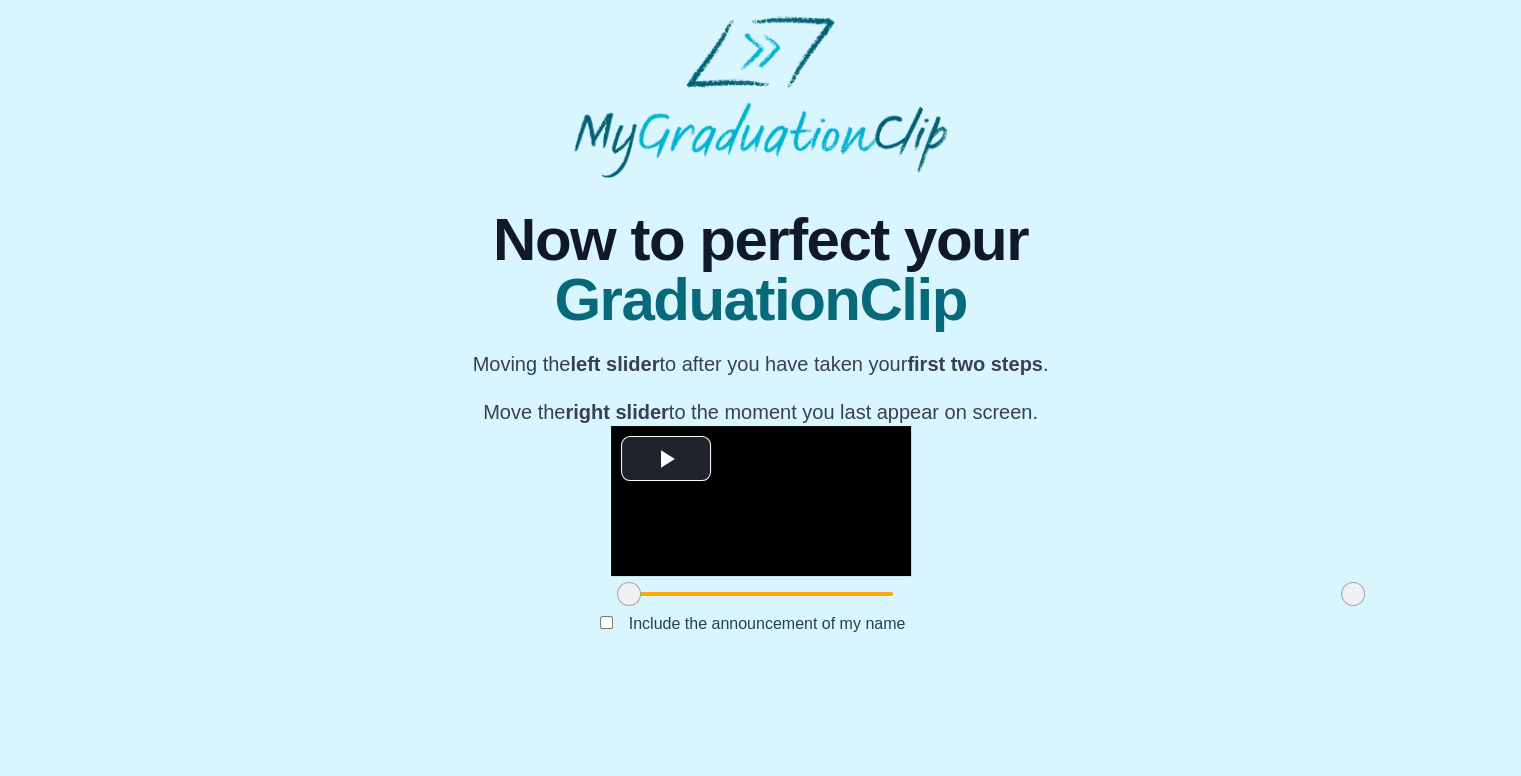 scroll, scrollTop: 192, scrollLeft: 0, axis: vertical 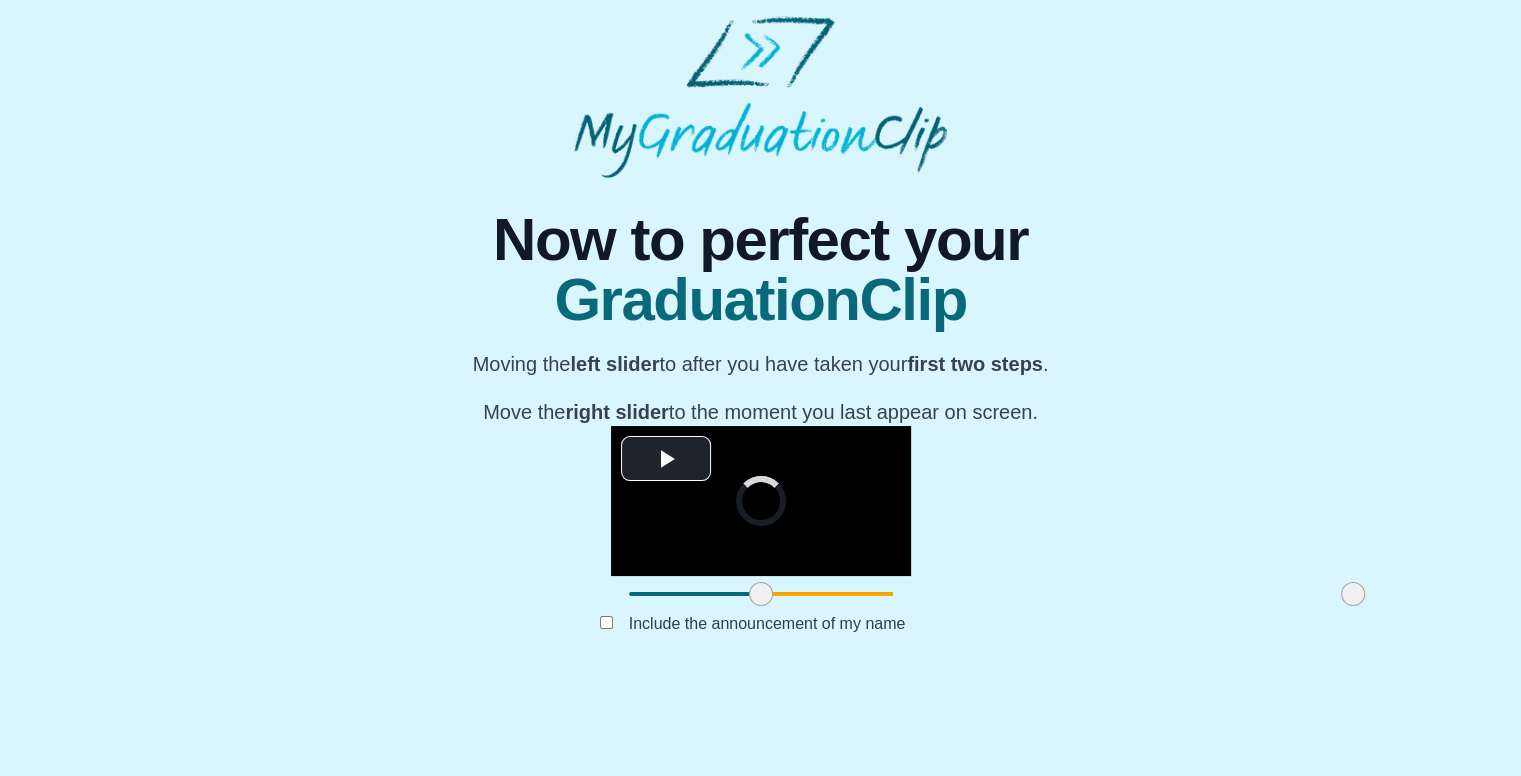 drag, startPoint x: 404, startPoint y: 677, endPoint x: 537, endPoint y: 701, distance: 135.14807 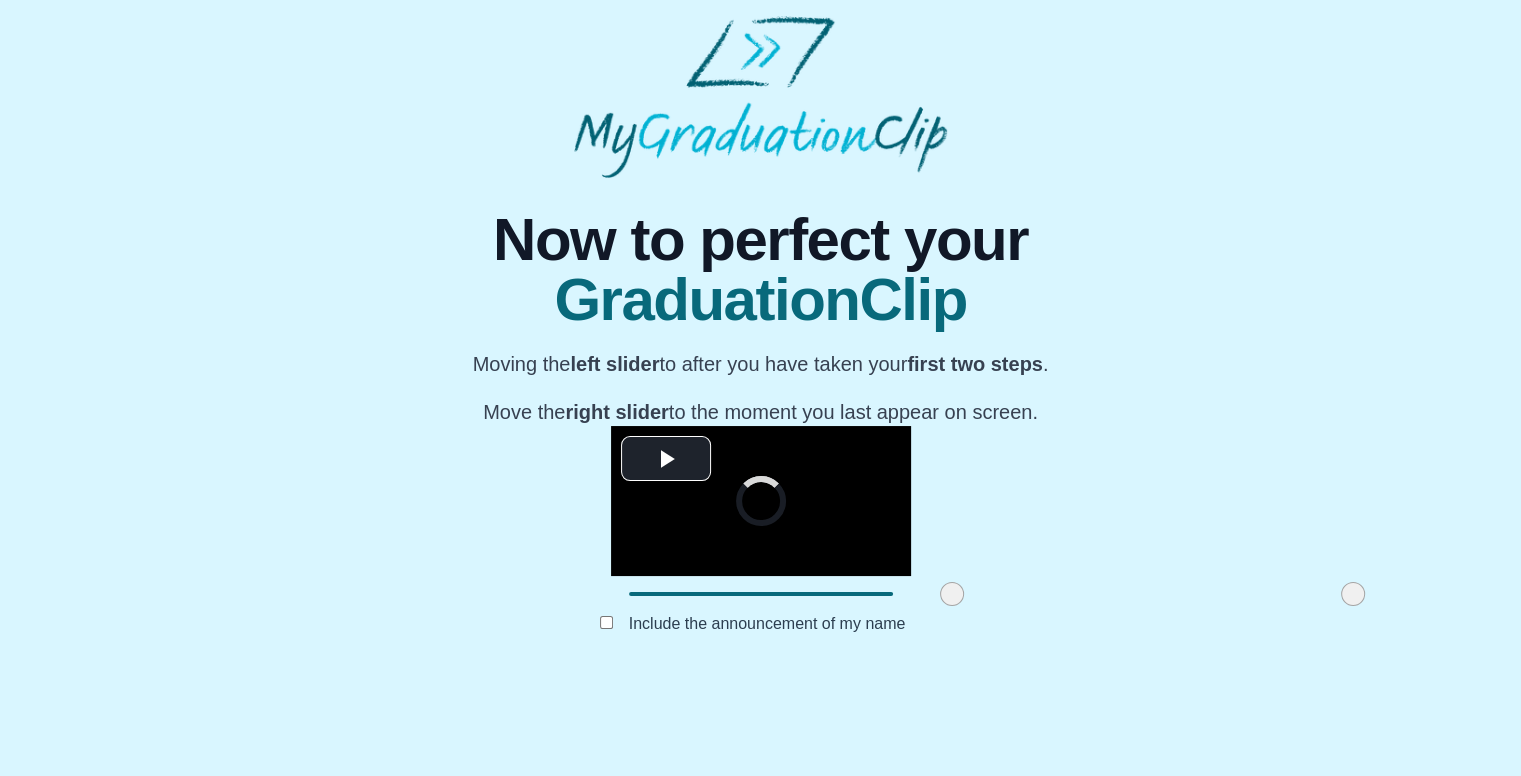 drag, startPoint x: 535, startPoint y: 677, endPoint x: 748, endPoint y: 678, distance: 213.00235 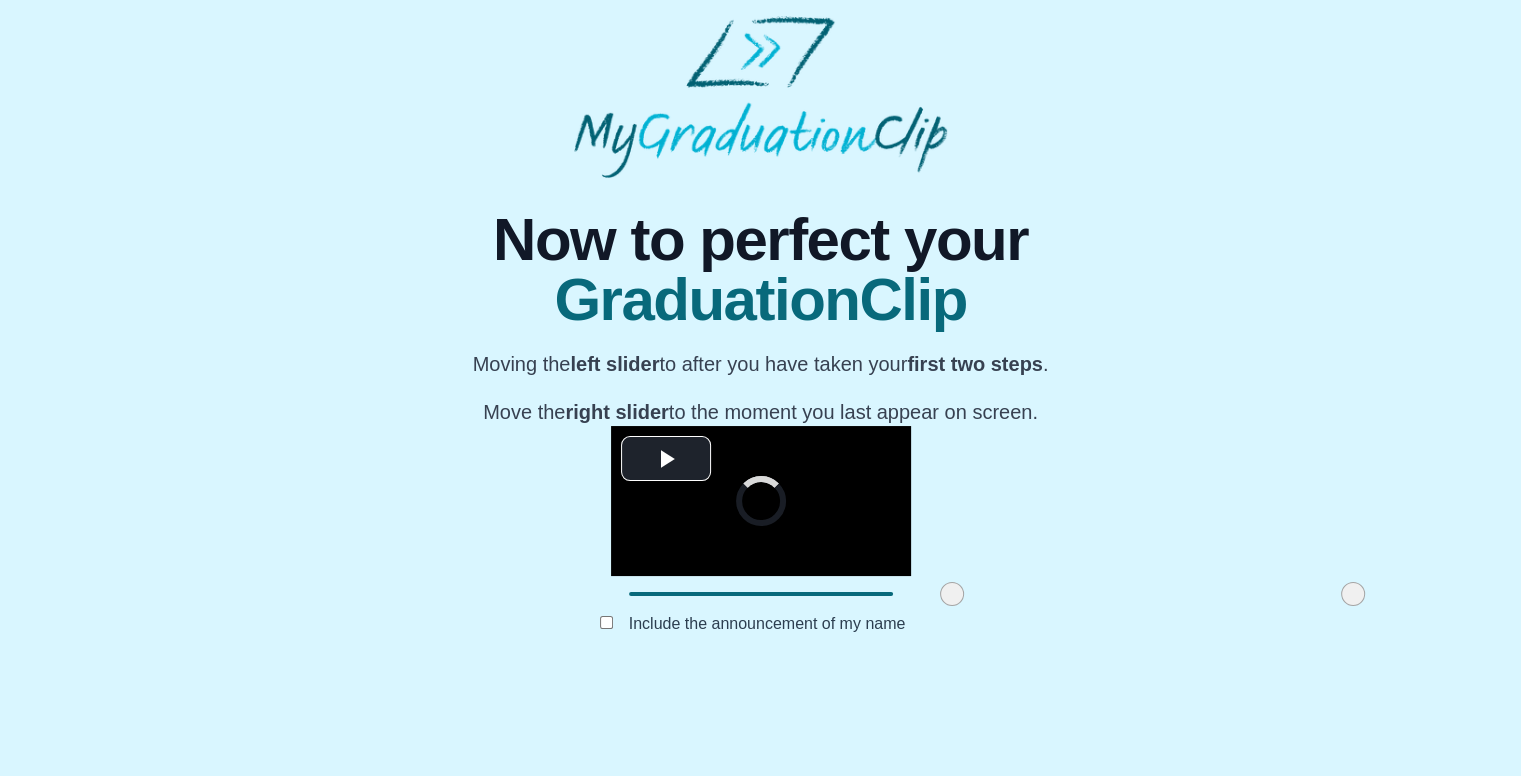 click at bounding box center [952, 594] 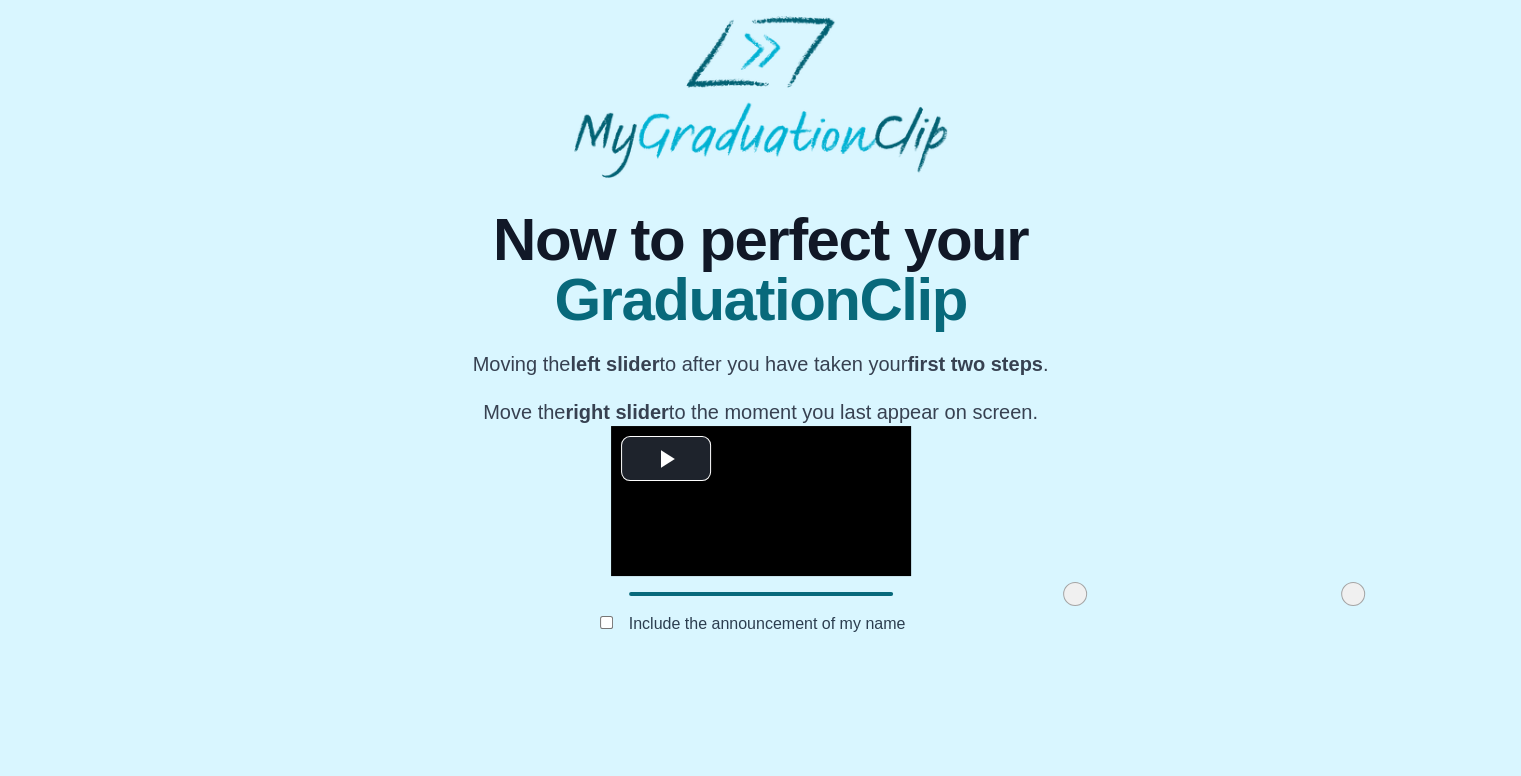 drag, startPoint x: 748, startPoint y: 678, endPoint x: 848, endPoint y: 685, distance: 100.2447 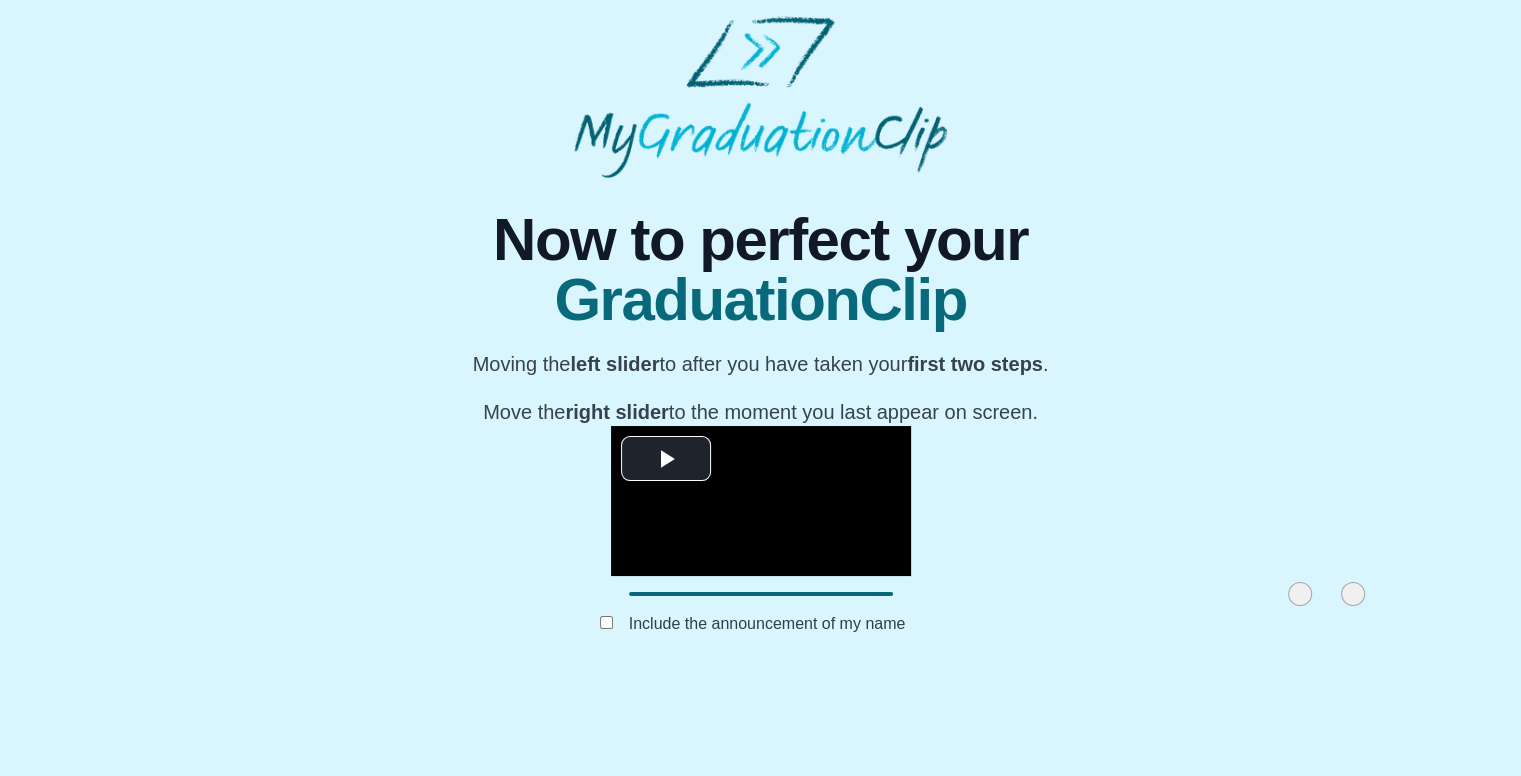 drag, startPoint x: 848, startPoint y: 685, endPoint x: 1095, endPoint y: 709, distance: 248.16325 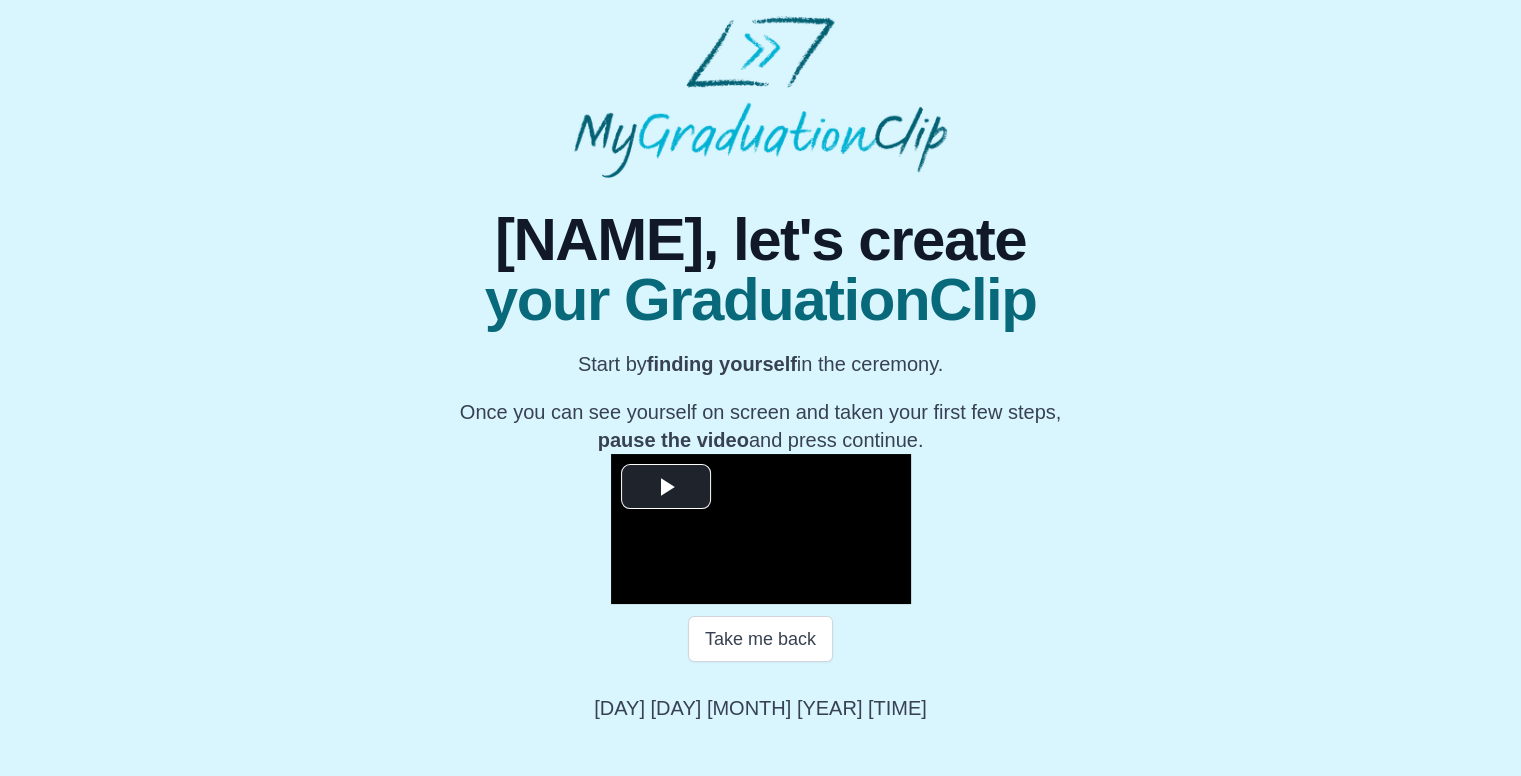 scroll, scrollTop: 200, scrollLeft: 0, axis: vertical 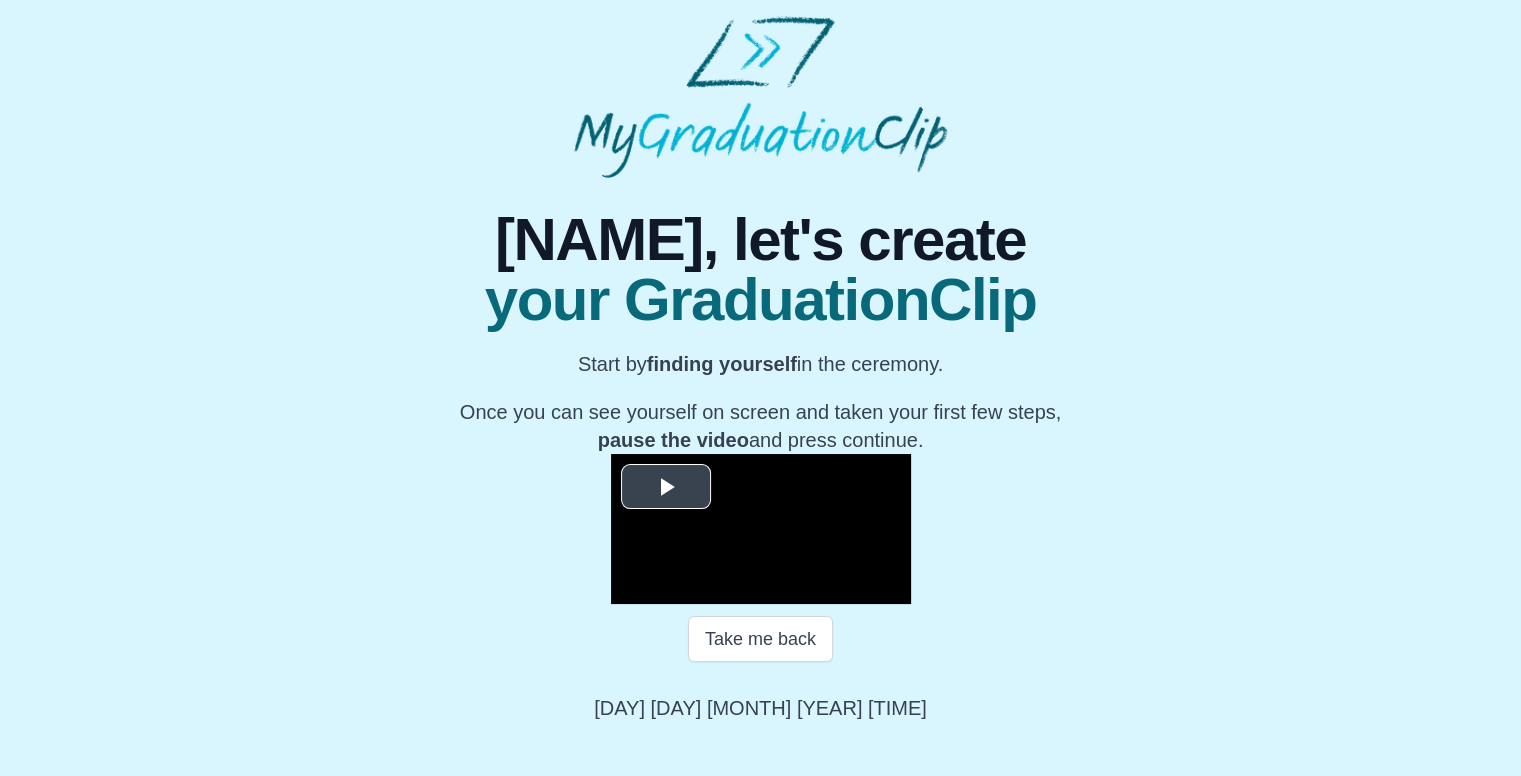 click at bounding box center [761, 529] 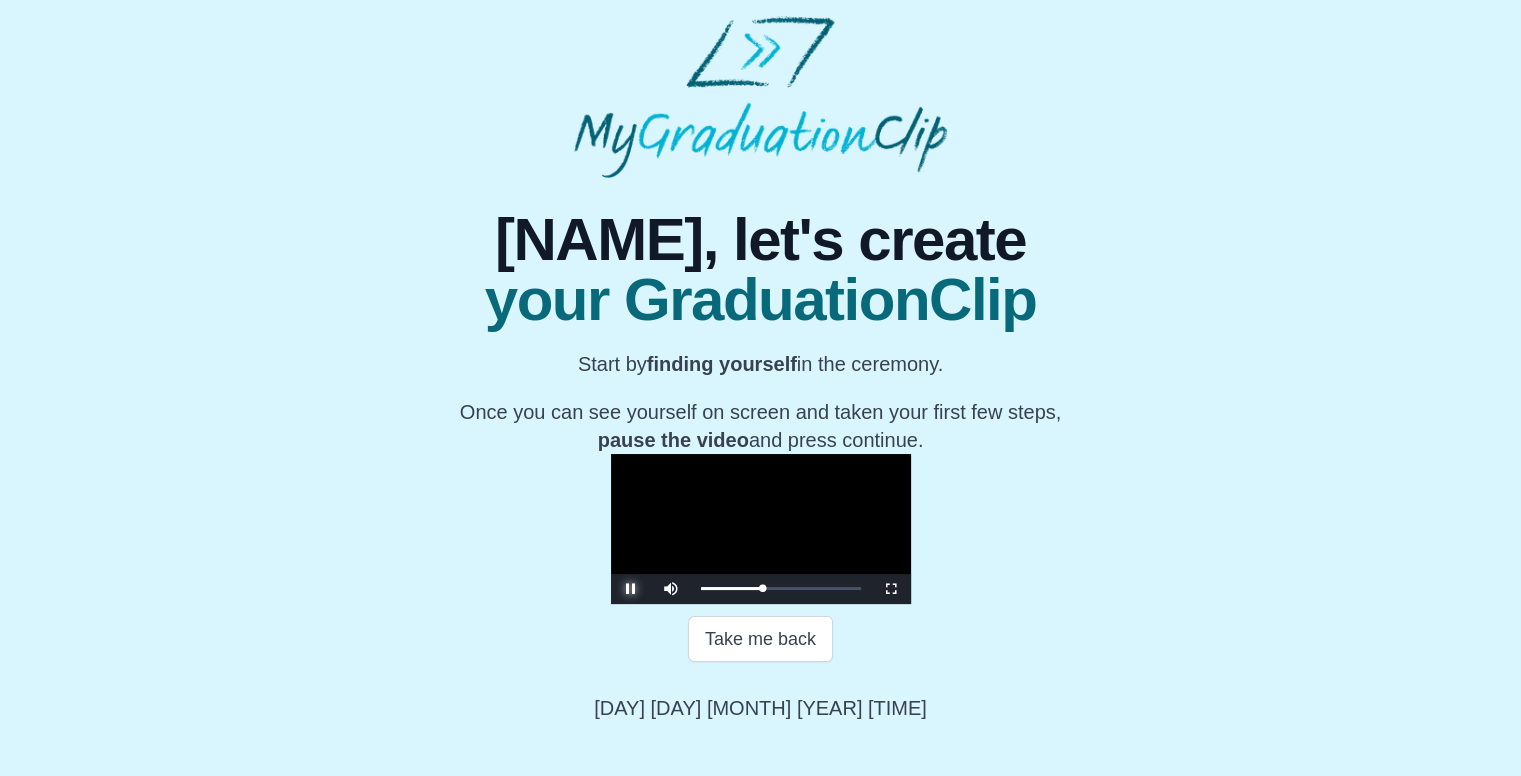 click at bounding box center [631, 589] 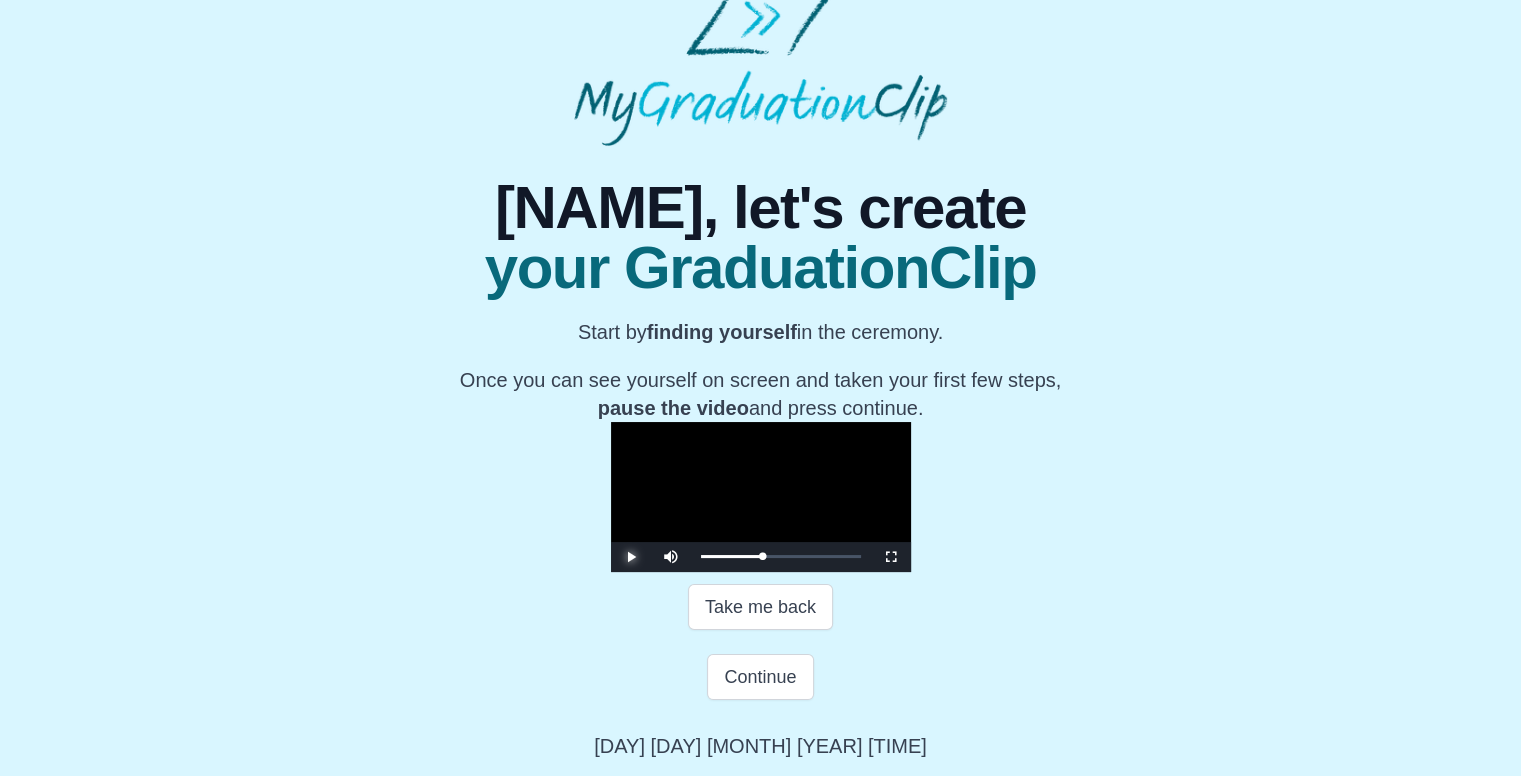 scroll, scrollTop: 309, scrollLeft: 0, axis: vertical 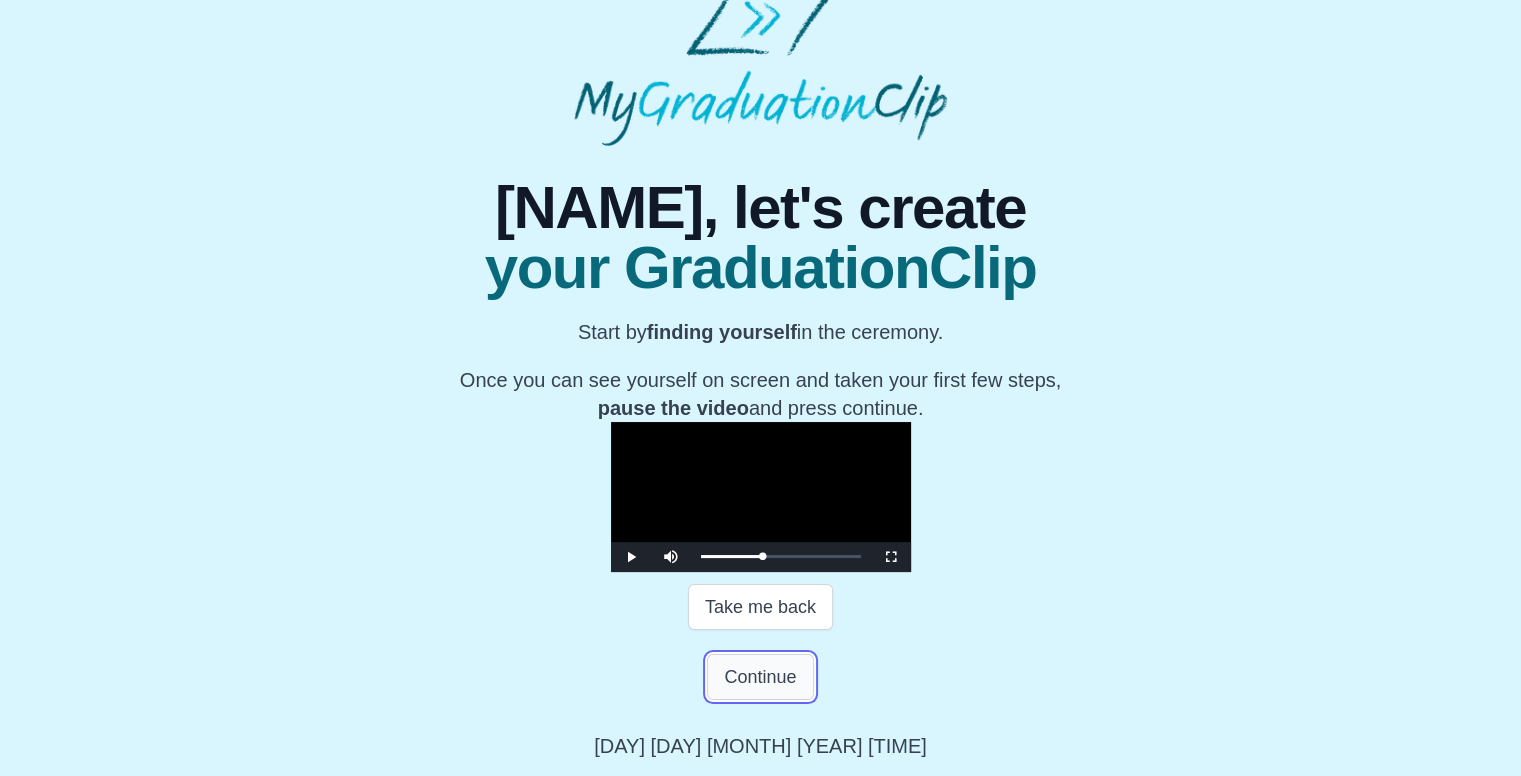 click on "Continue" at bounding box center (760, 677) 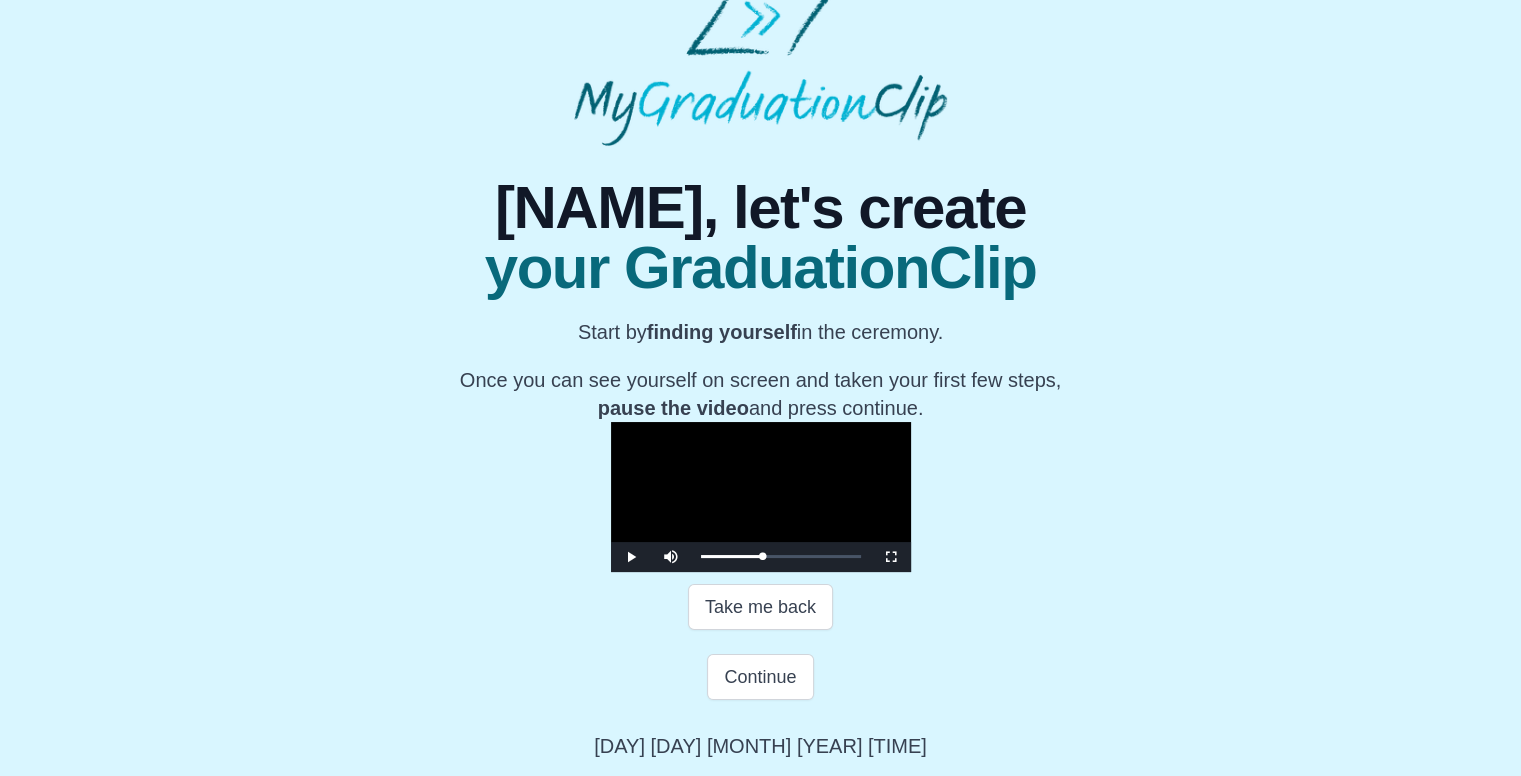 scroll, scrollTop: 0, scrollLeft: 0, axis: both 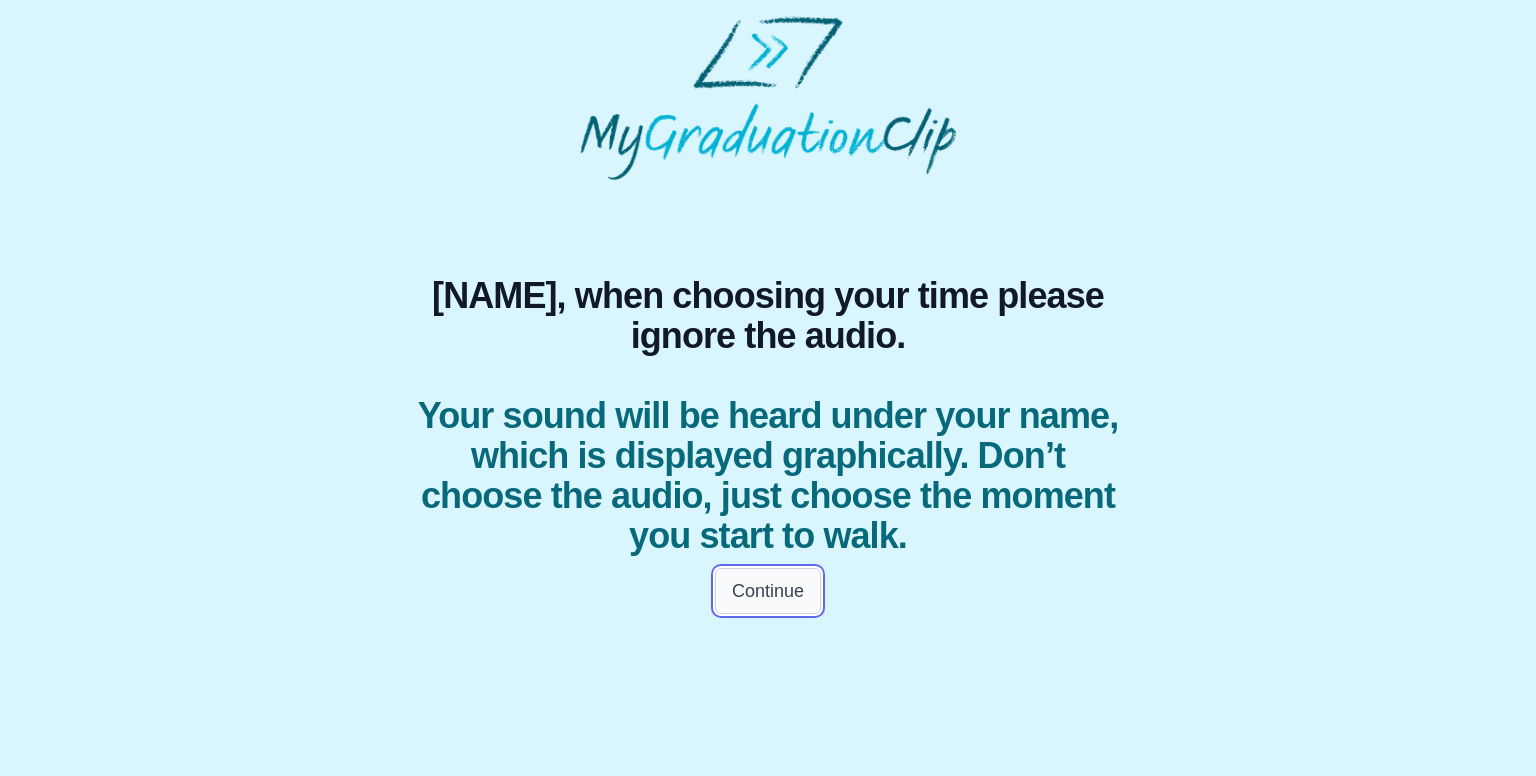 click on "Continue" at bounding box center (768, 591) 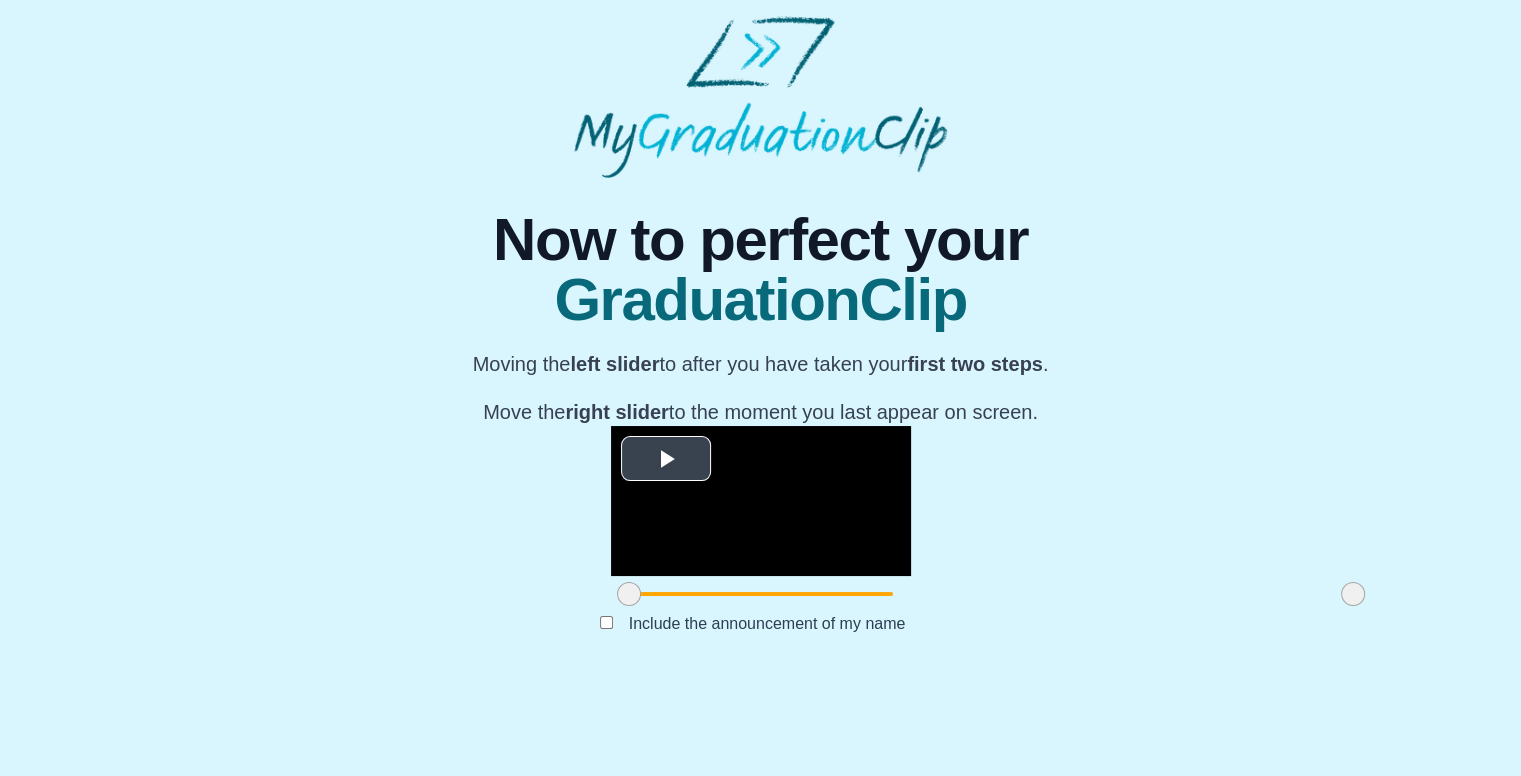 scroll, scrollTop: 192, scrollLeft: 0, axis: vertical 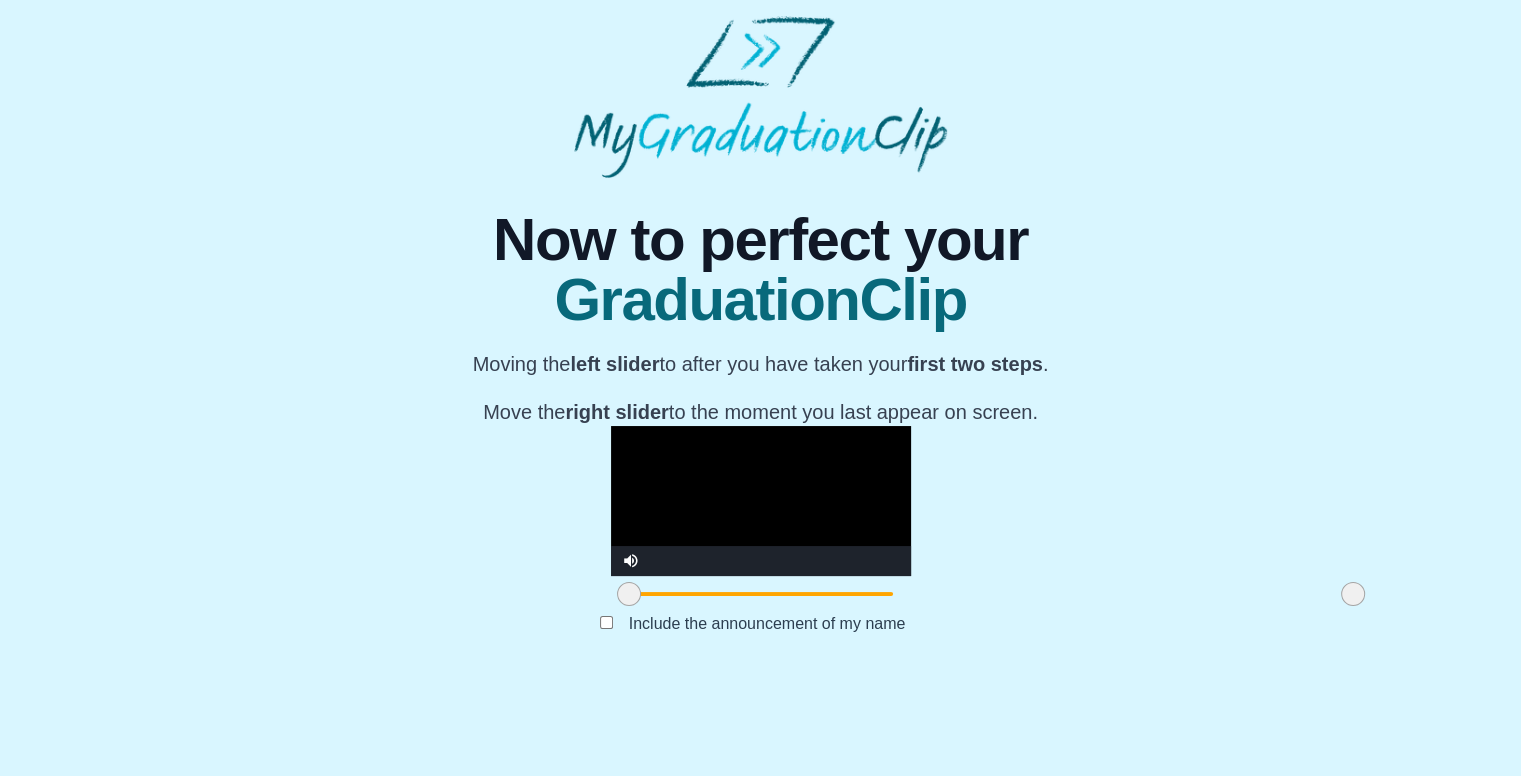 click at bounding box center (761, 501) 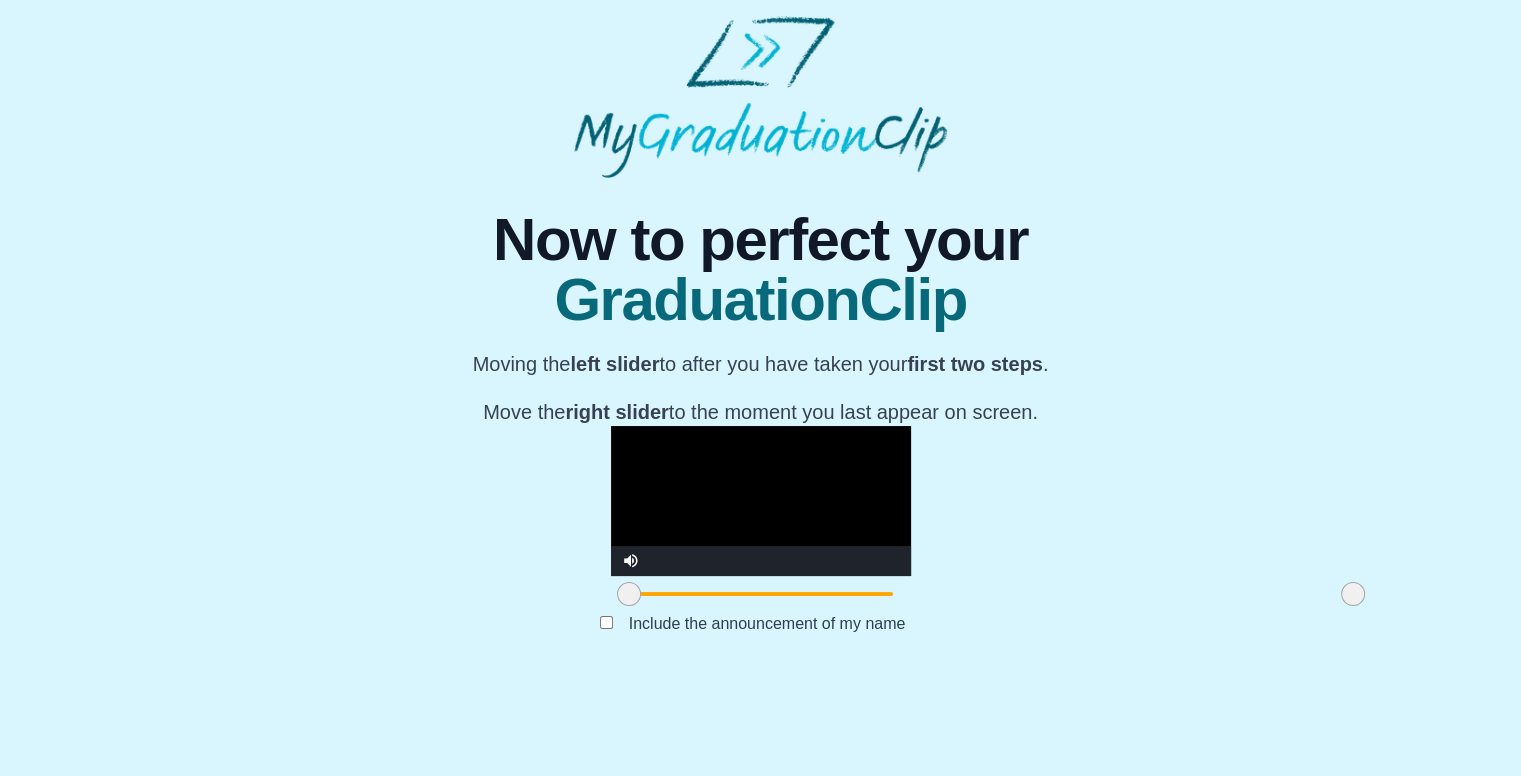drag, startPoint x: 1115, startPoint y: 681, endPoint x: 1148, endPoint y: 696, distance: 36.249138 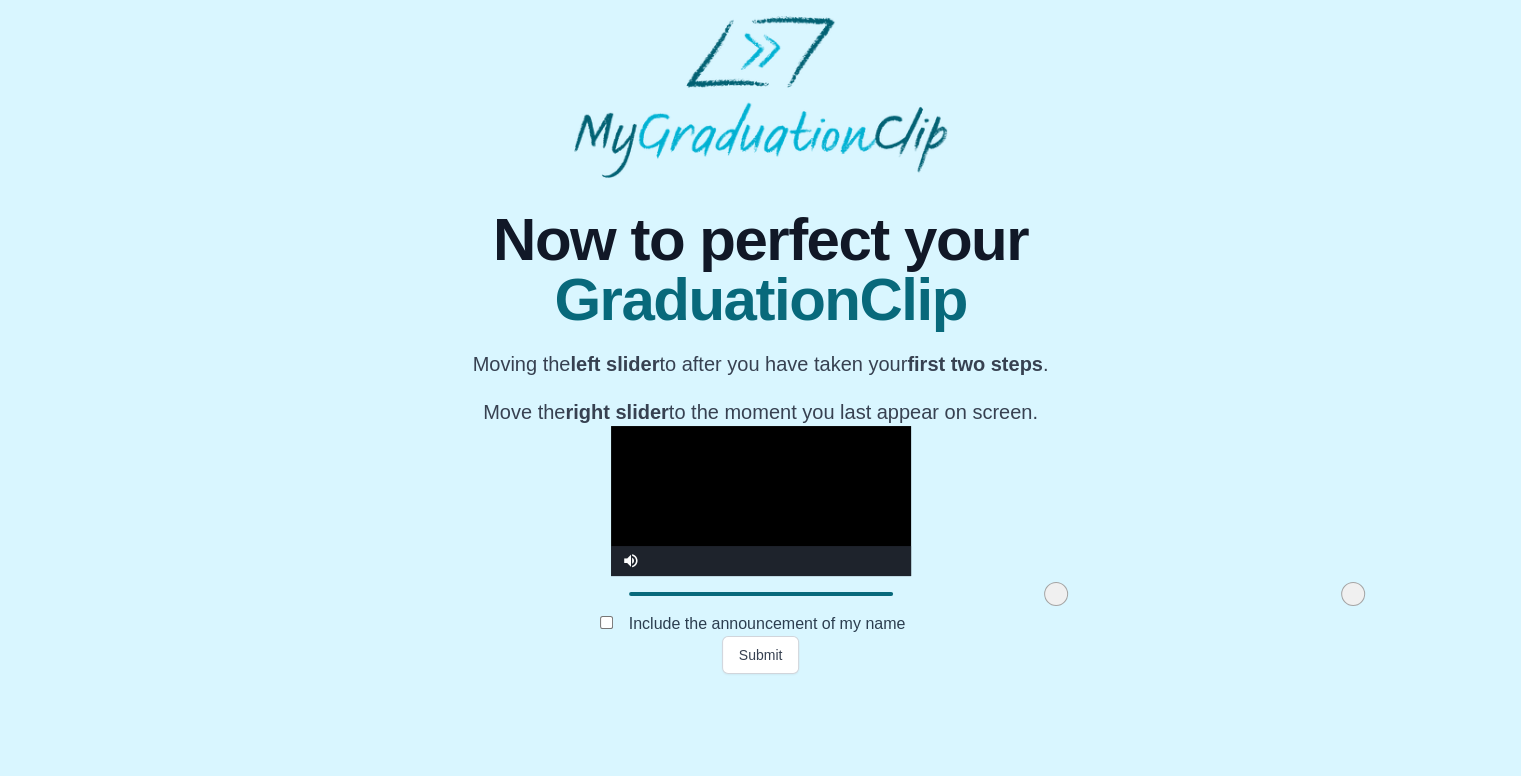 drag, startPoint x: 401, startPoint y: 677, endPoint x: 827, endPoint y: 682, distance: 426.02933 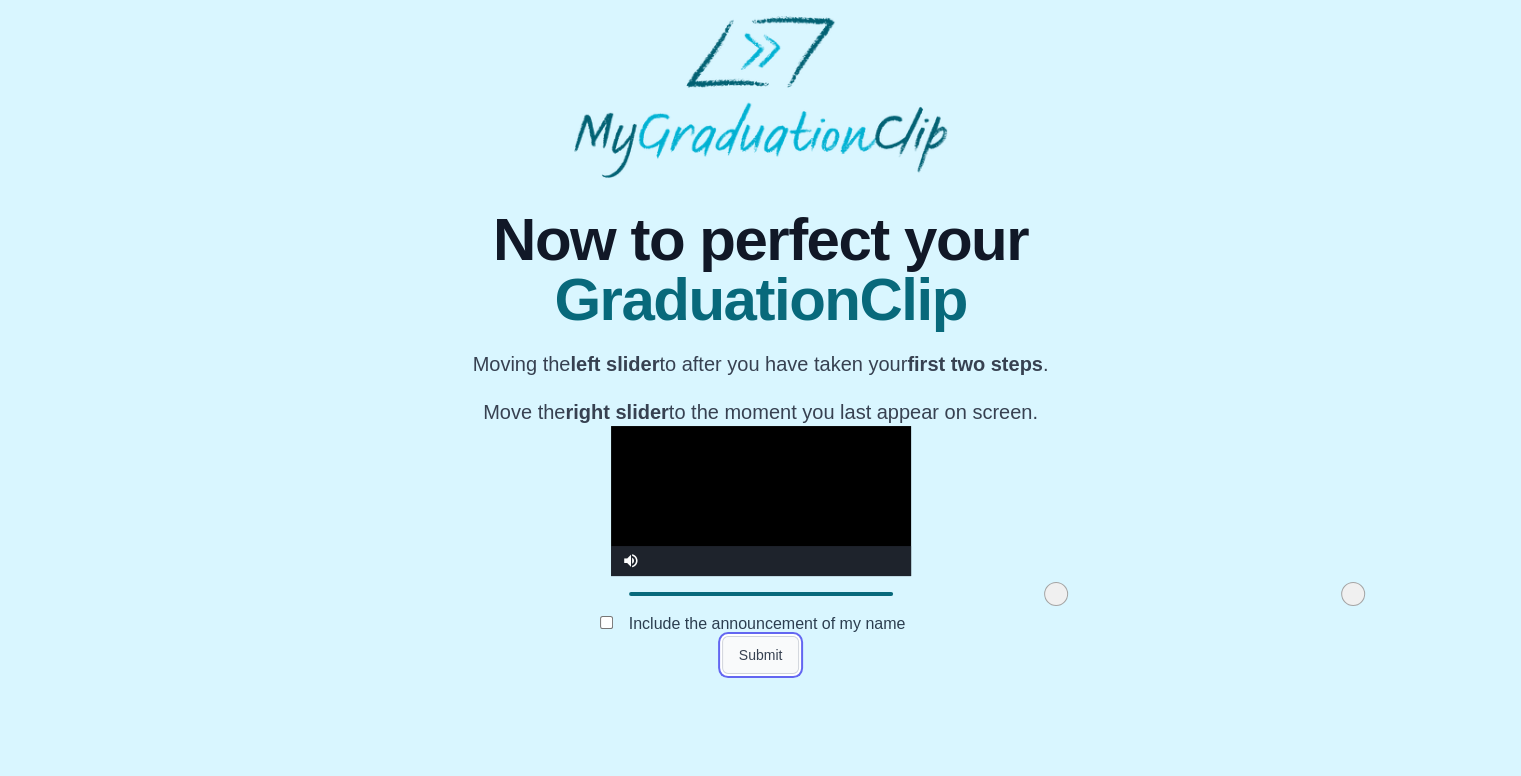 click on "Submit" at bounding box center (761, 655) 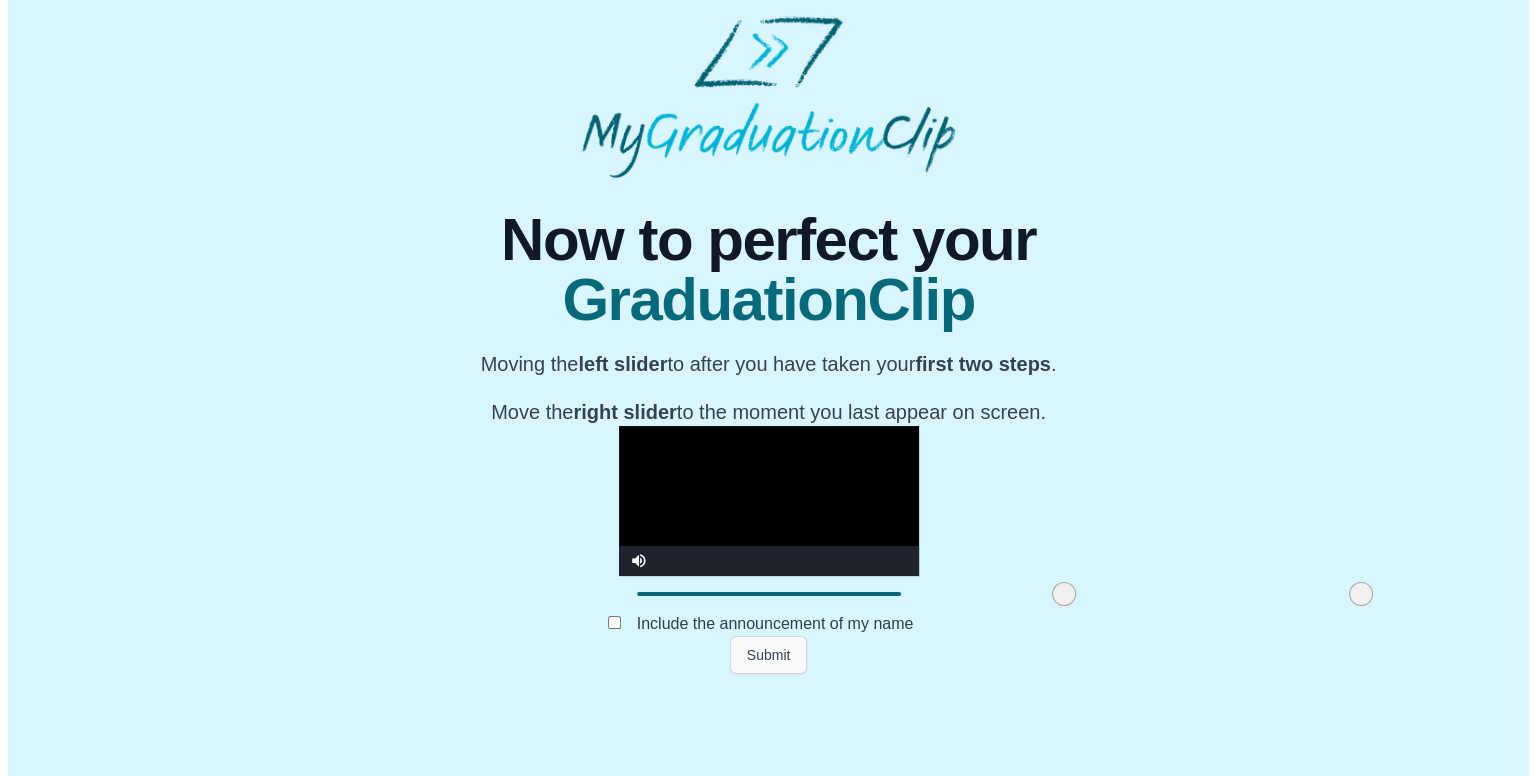 scroll, scrollTop: 0, scrollLeft: 0, axis: both 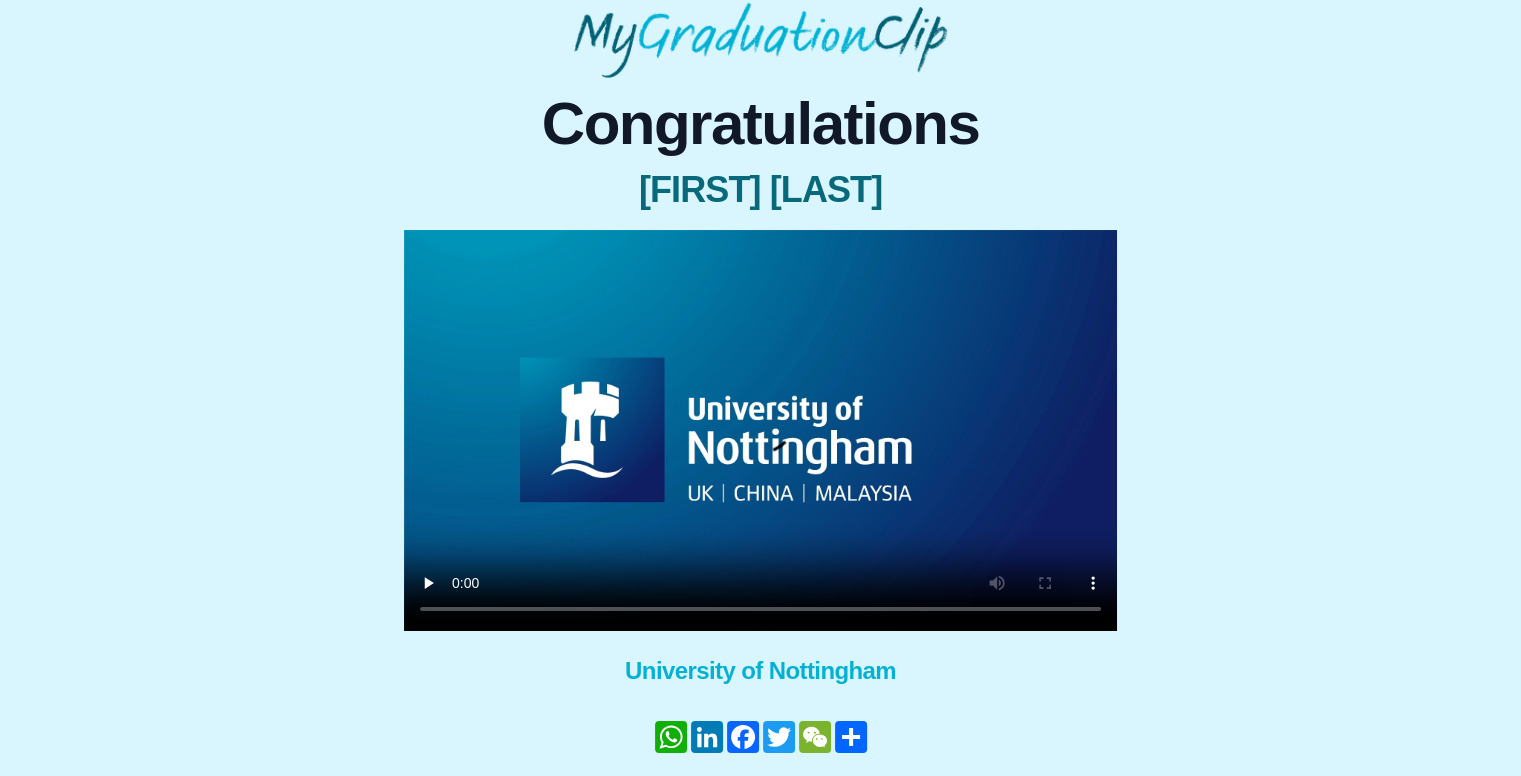type 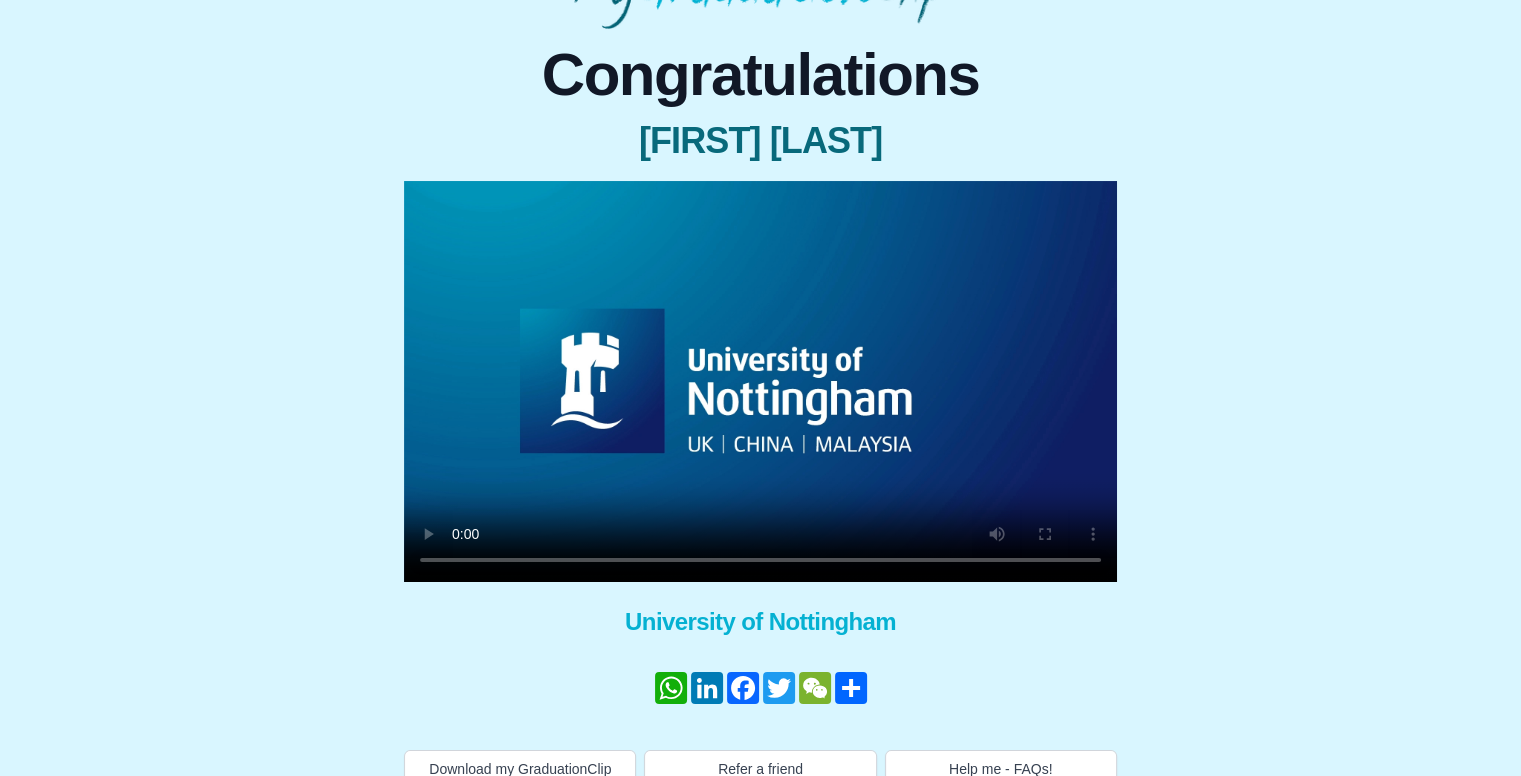 scroll, scrollTop: 176, scrollLeft: 0, axis: vertical 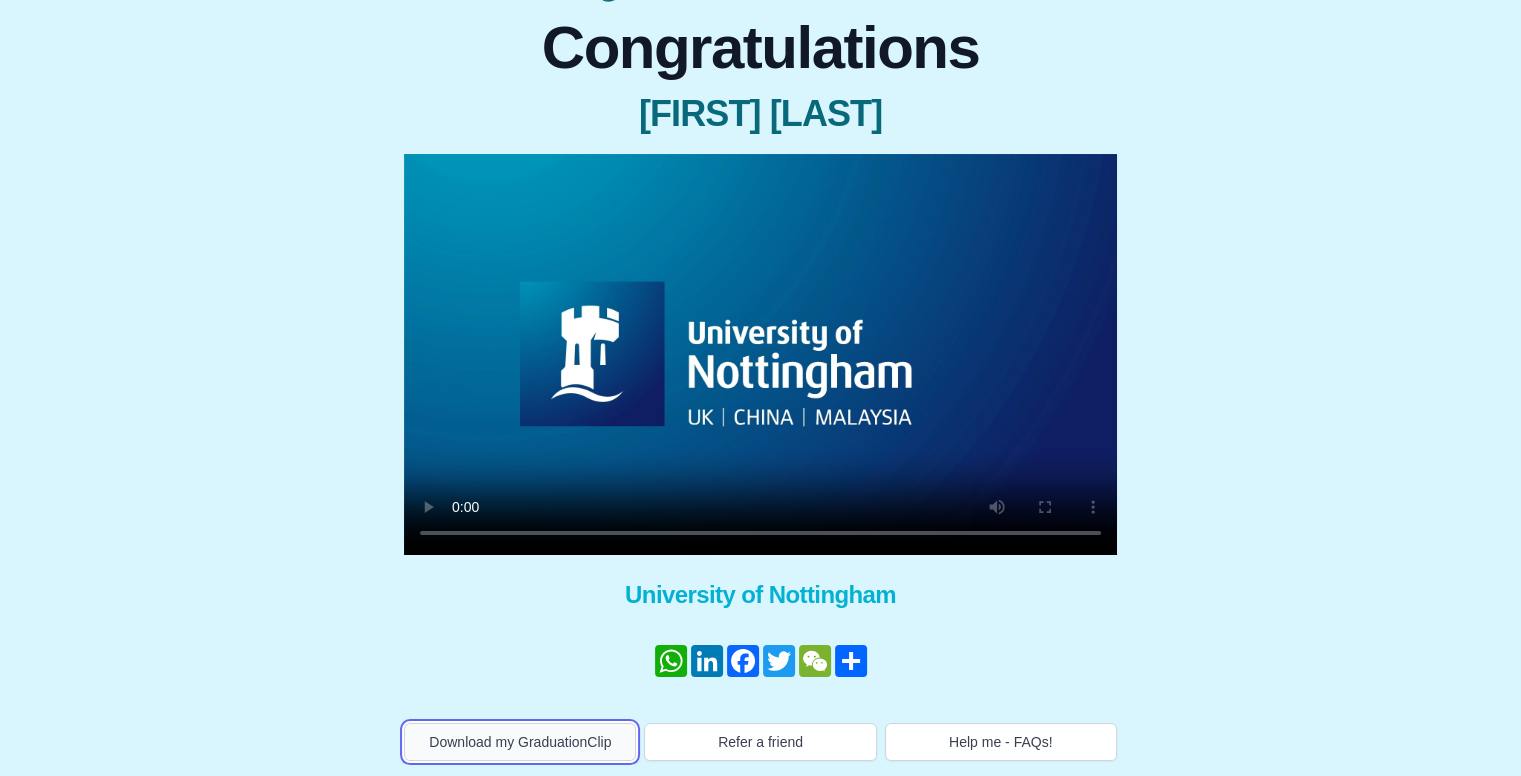 click on "Download my GraduationClip" at bounding box center [520, 742] 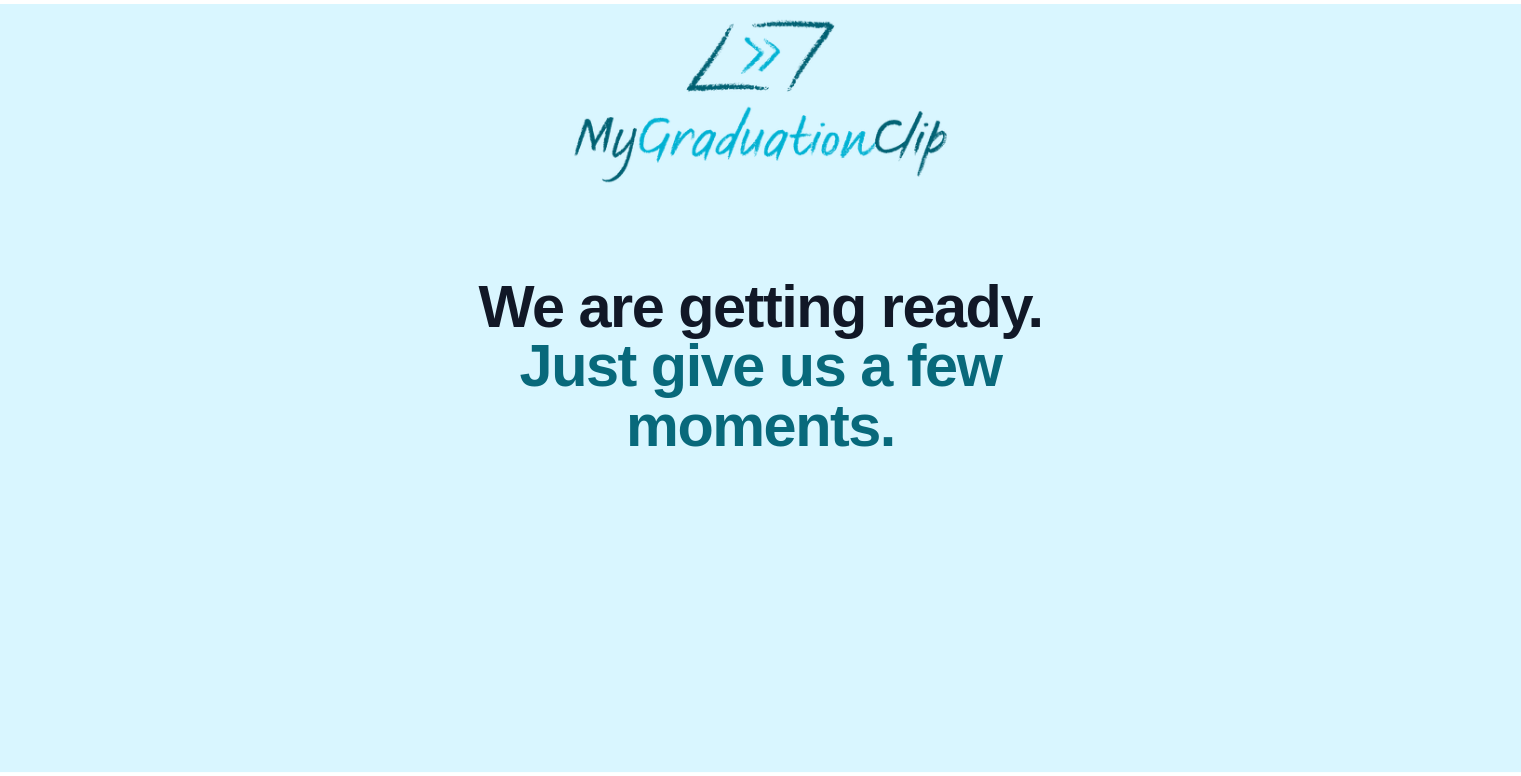 scroll, scrollTop: 0, scrollLeft: 0, axis: both 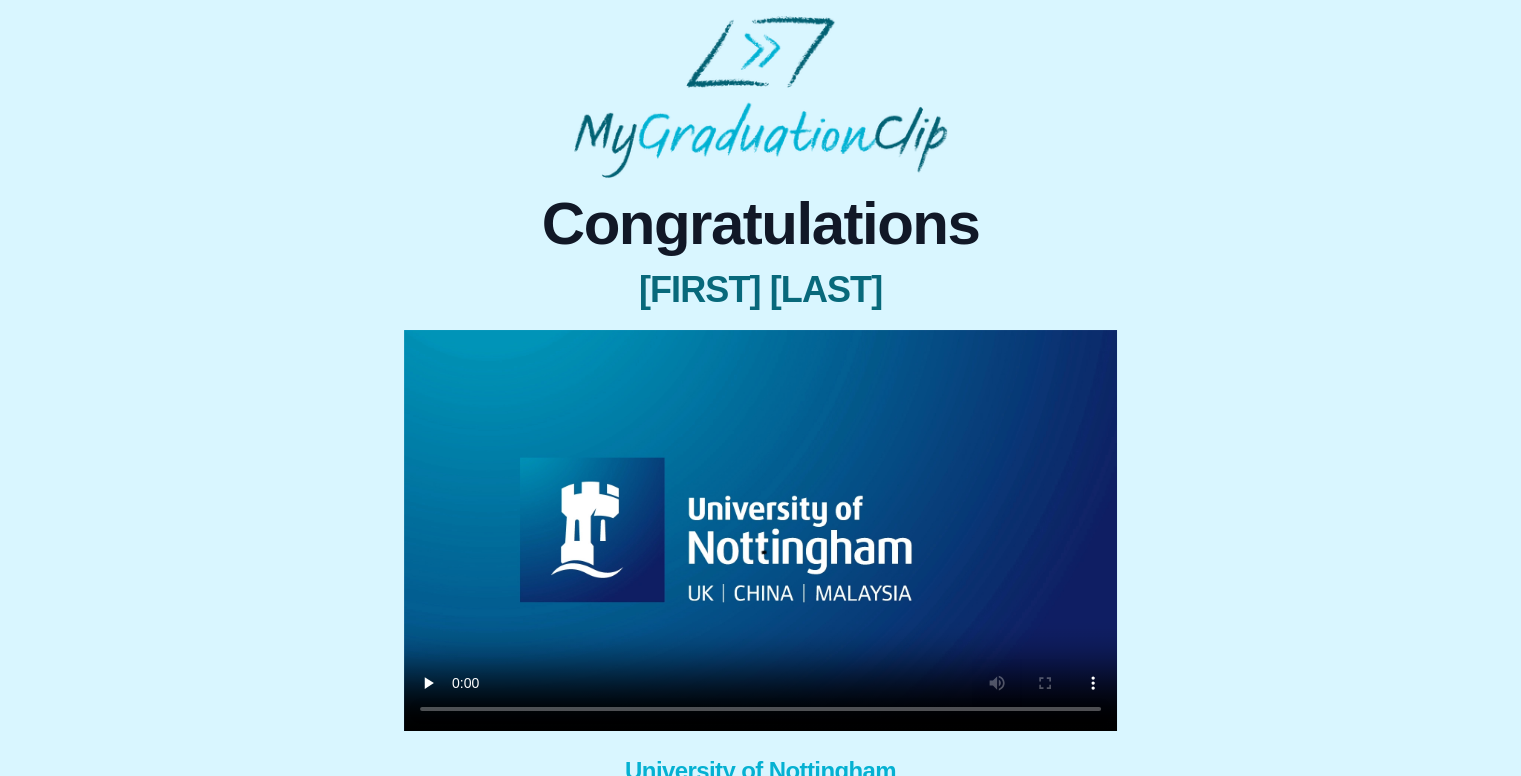 type 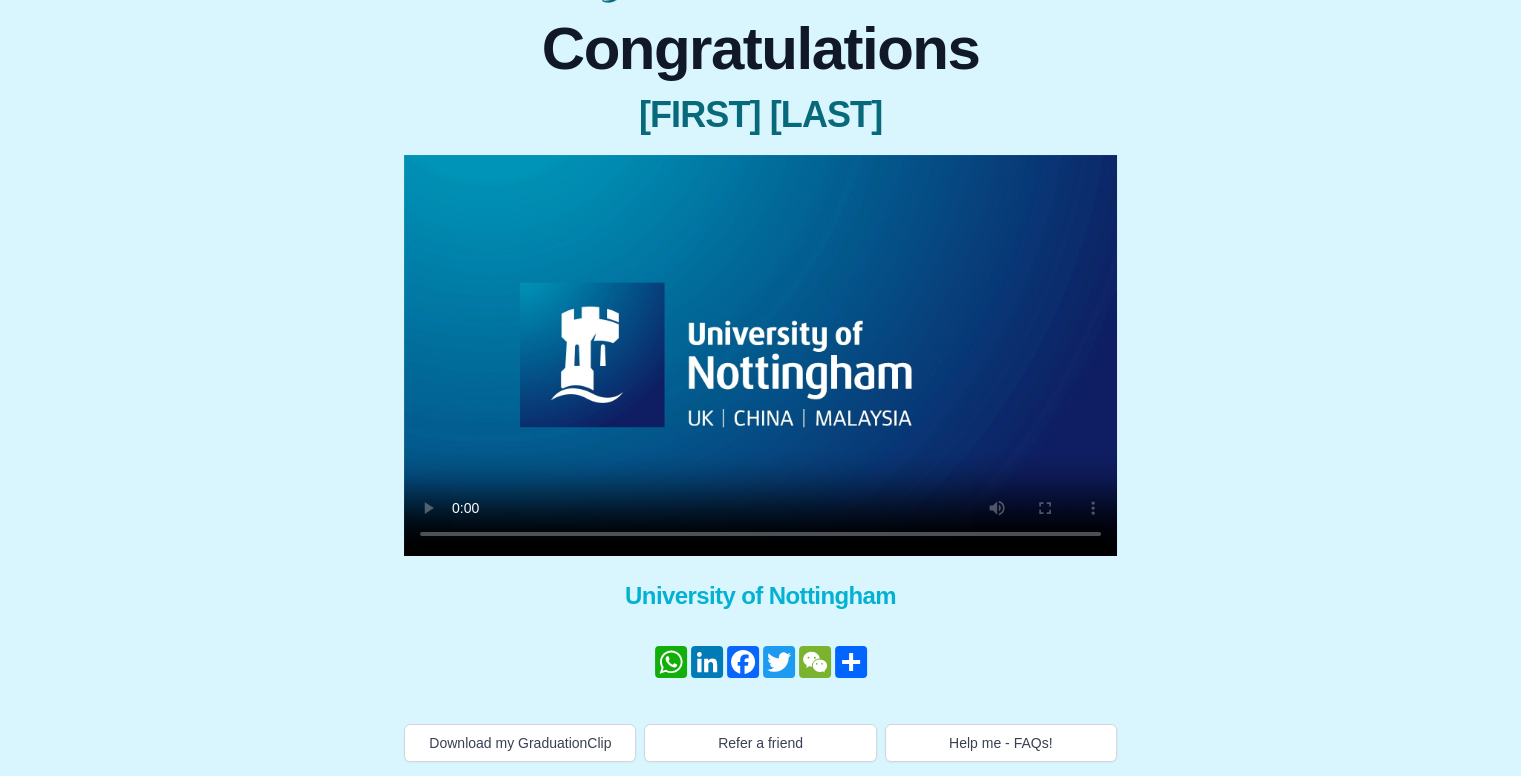scroll, scrollTop: 176, scrollLeft: 0, axis: vertical 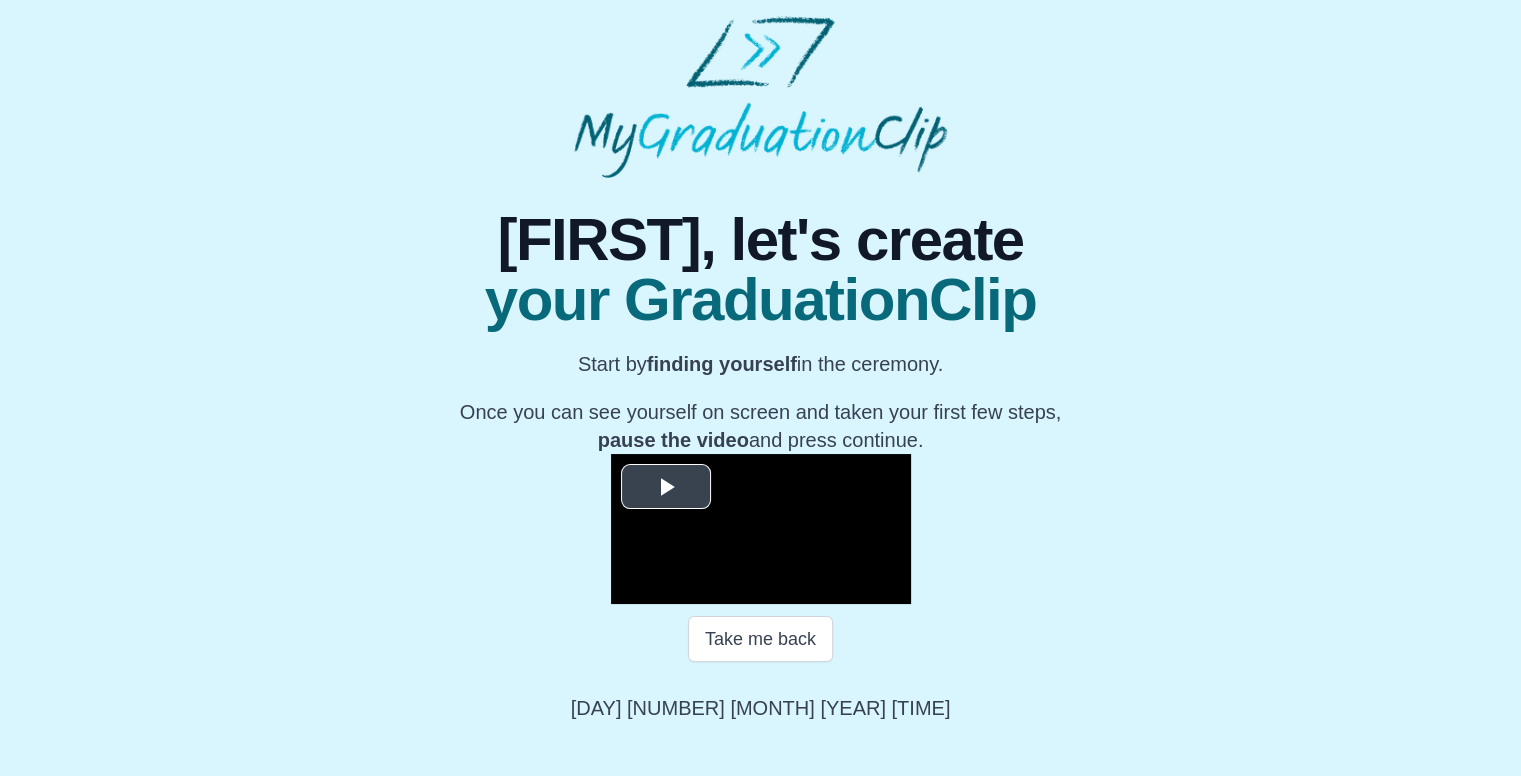 click at bounding box center (666, 486) 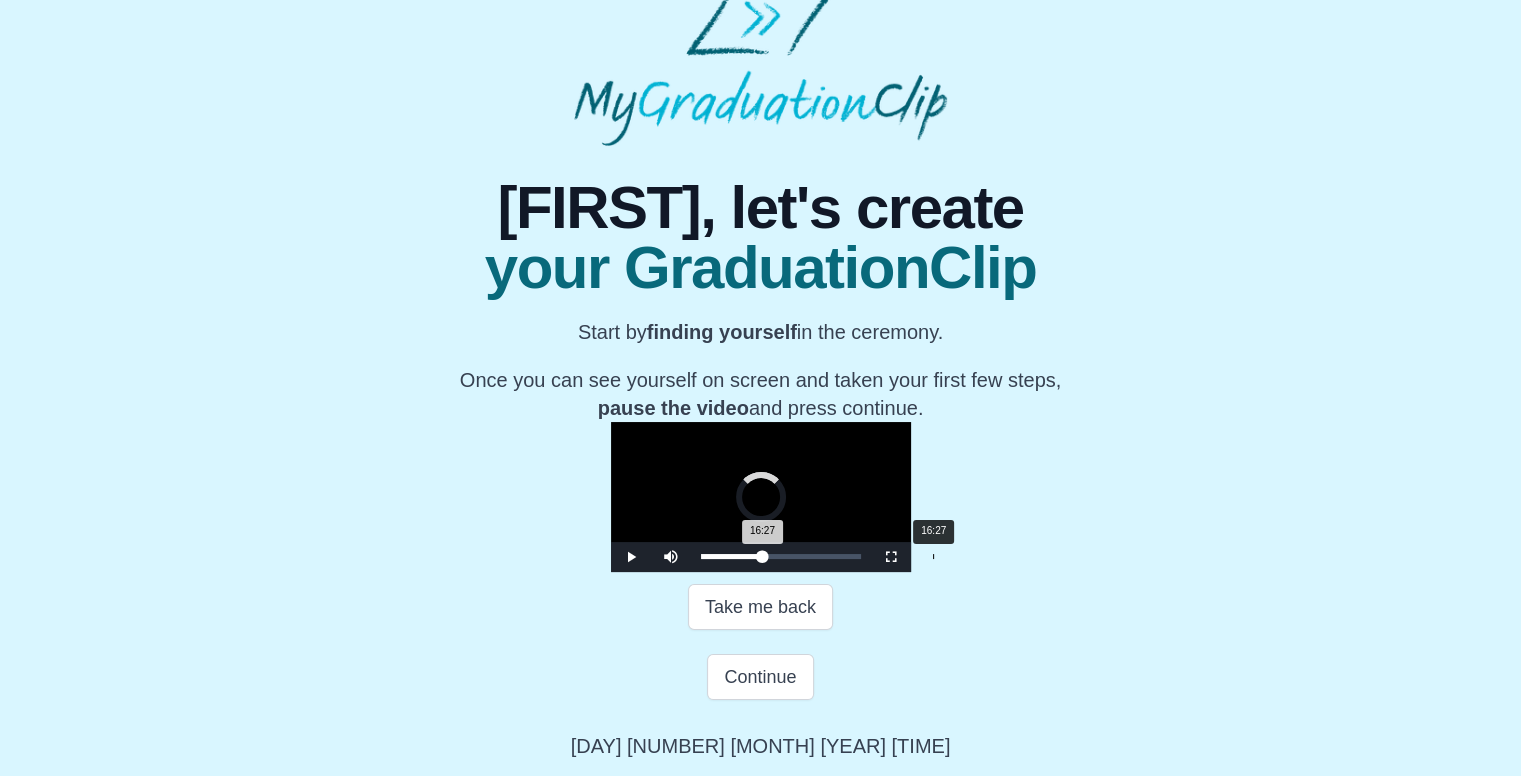 click on "16:27 Progress : 0%" at bounding box center (732, 556) 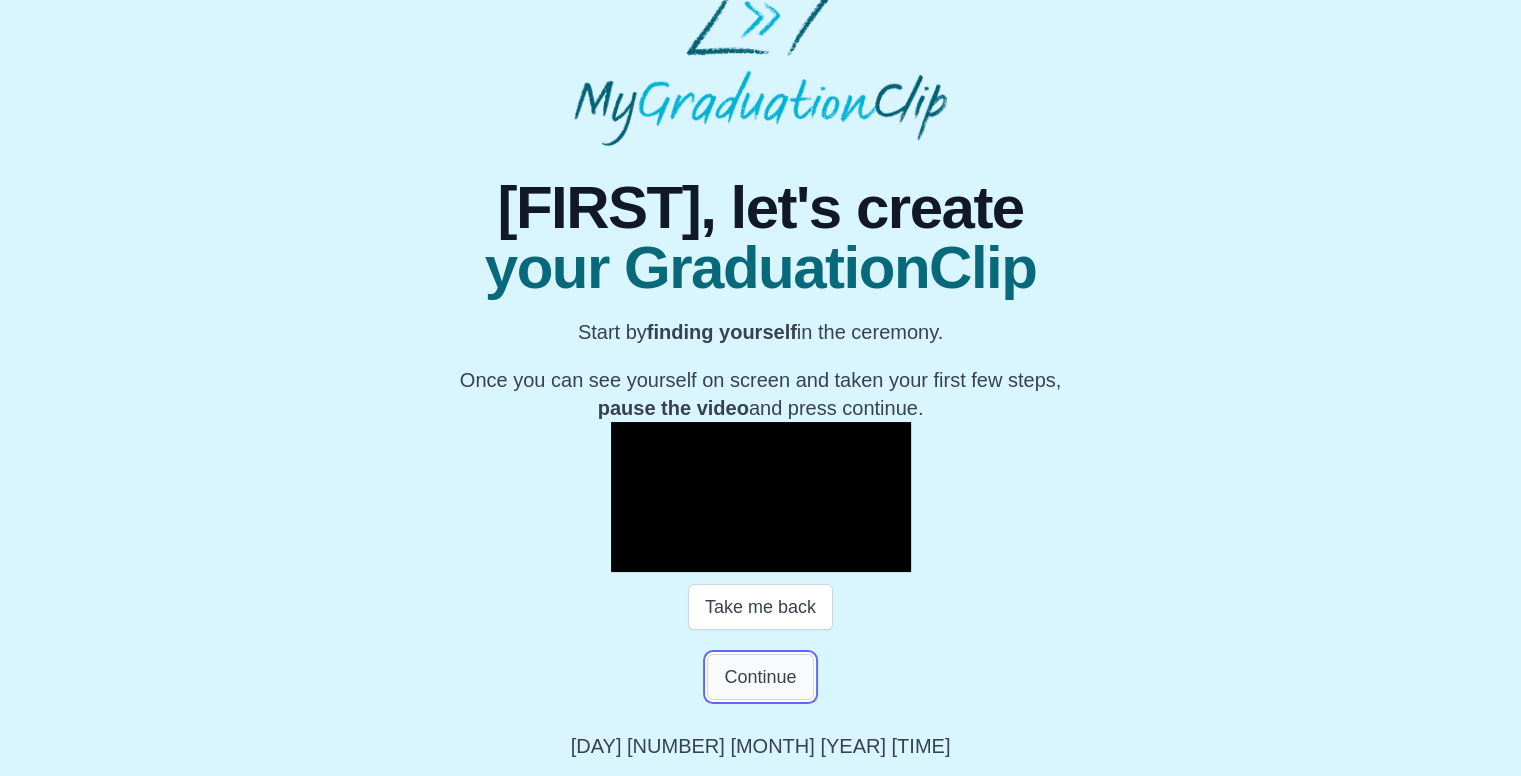 click on "Continue" at bounding box center [760, 677] 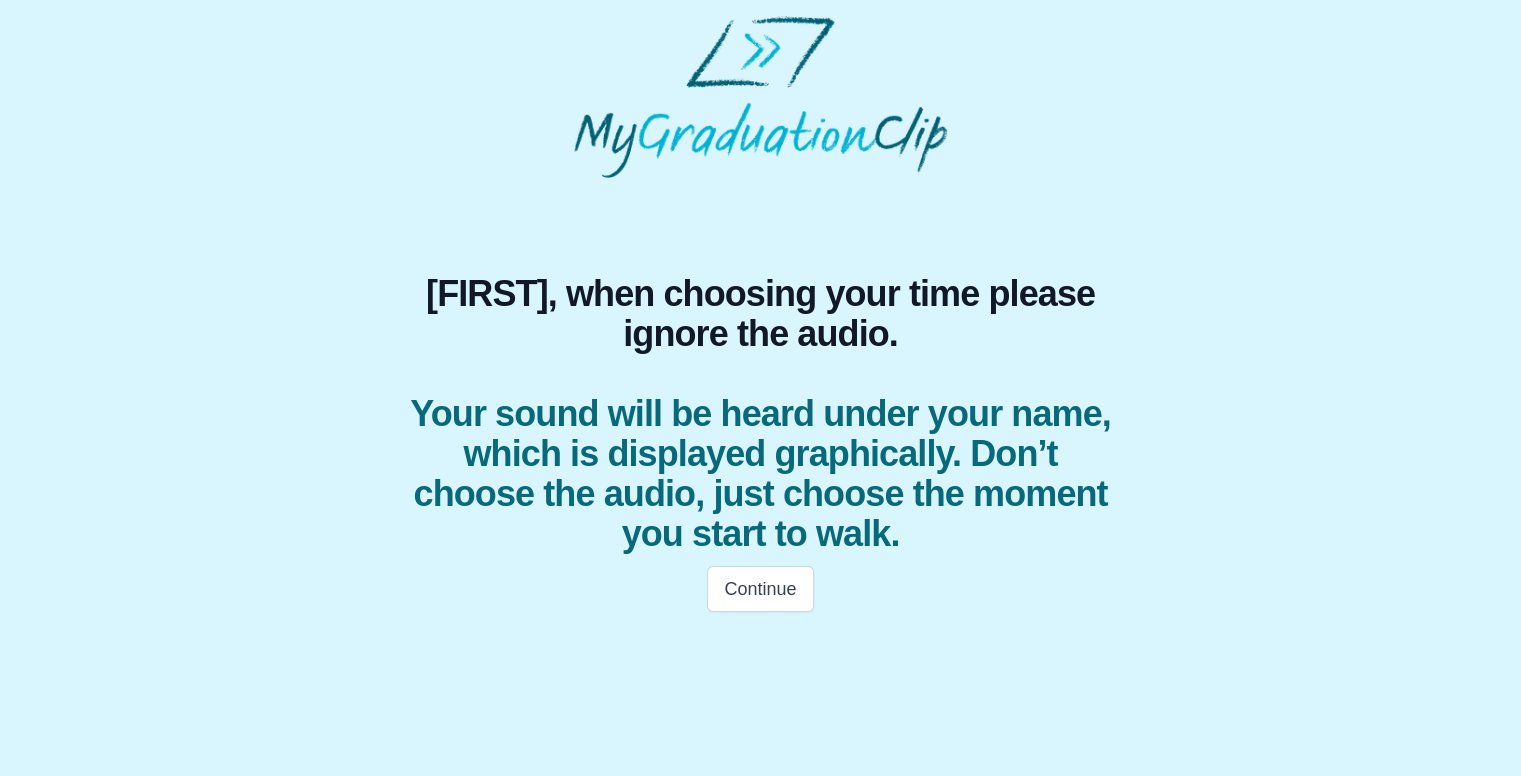 scroll, scrollTop: 0, scrollLeft: 0, axis: both 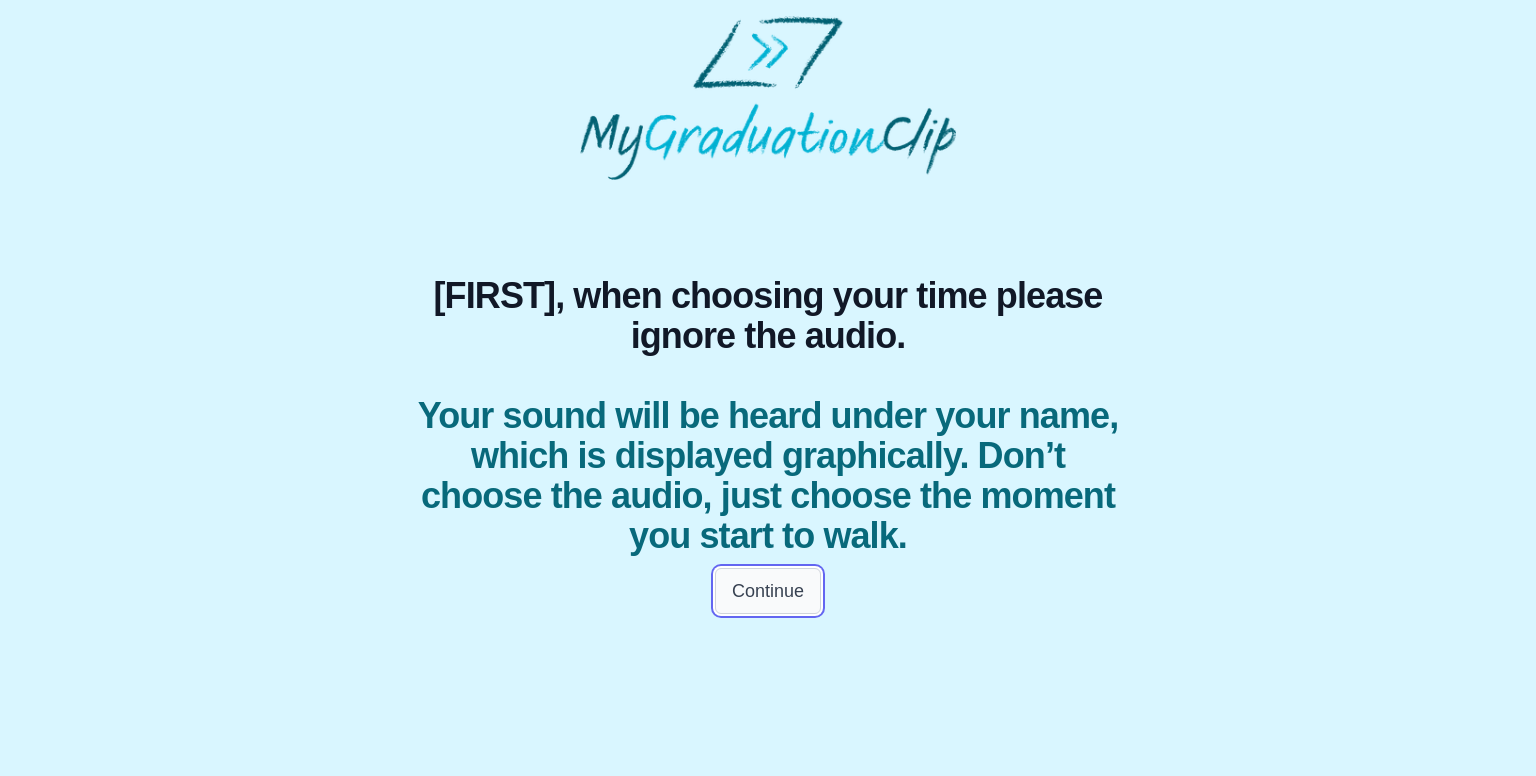 click on "Continue" at bounding box center (768, 591) 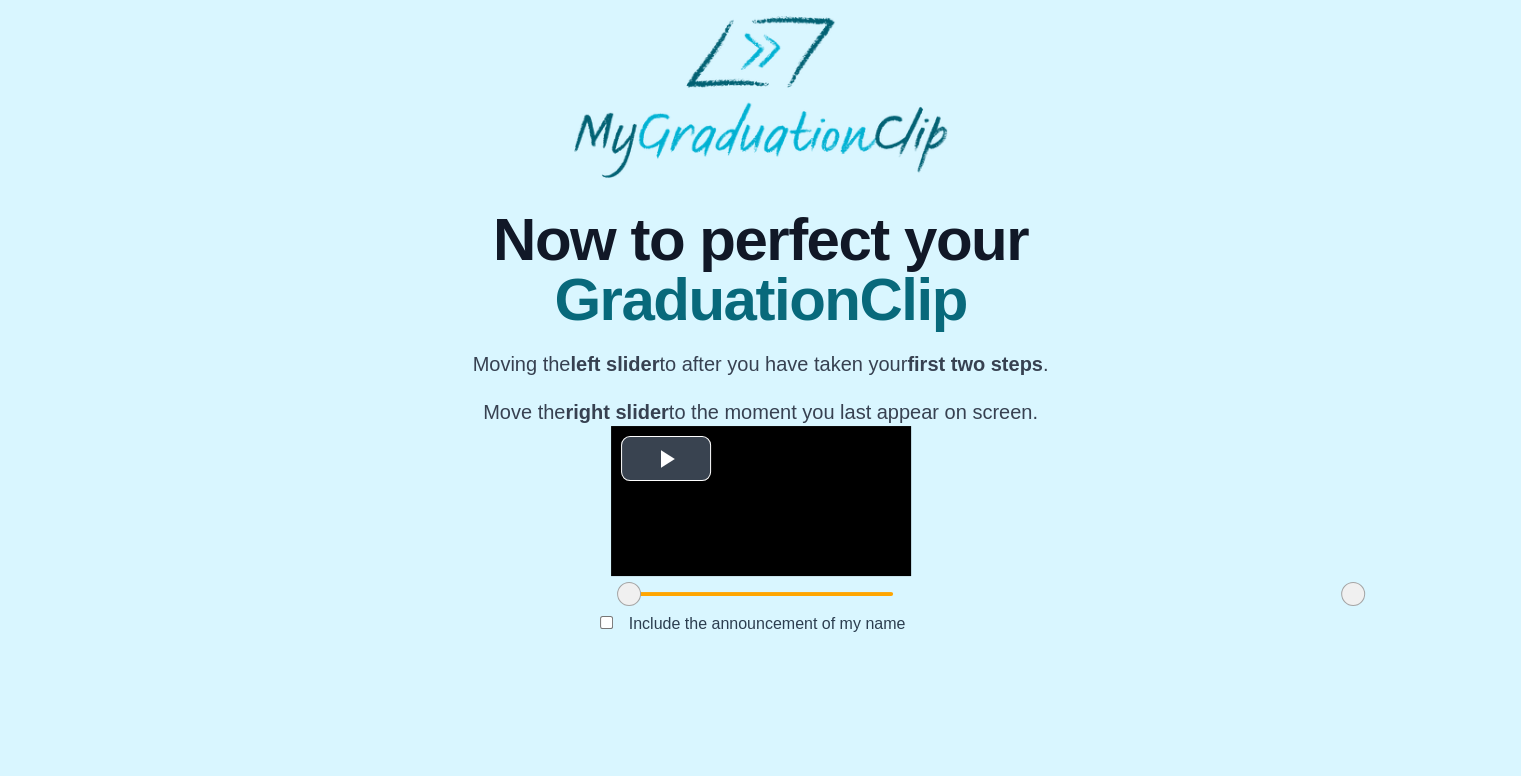 scroll, scrollTop: 192, scrollLeft: 0, axis: vertical 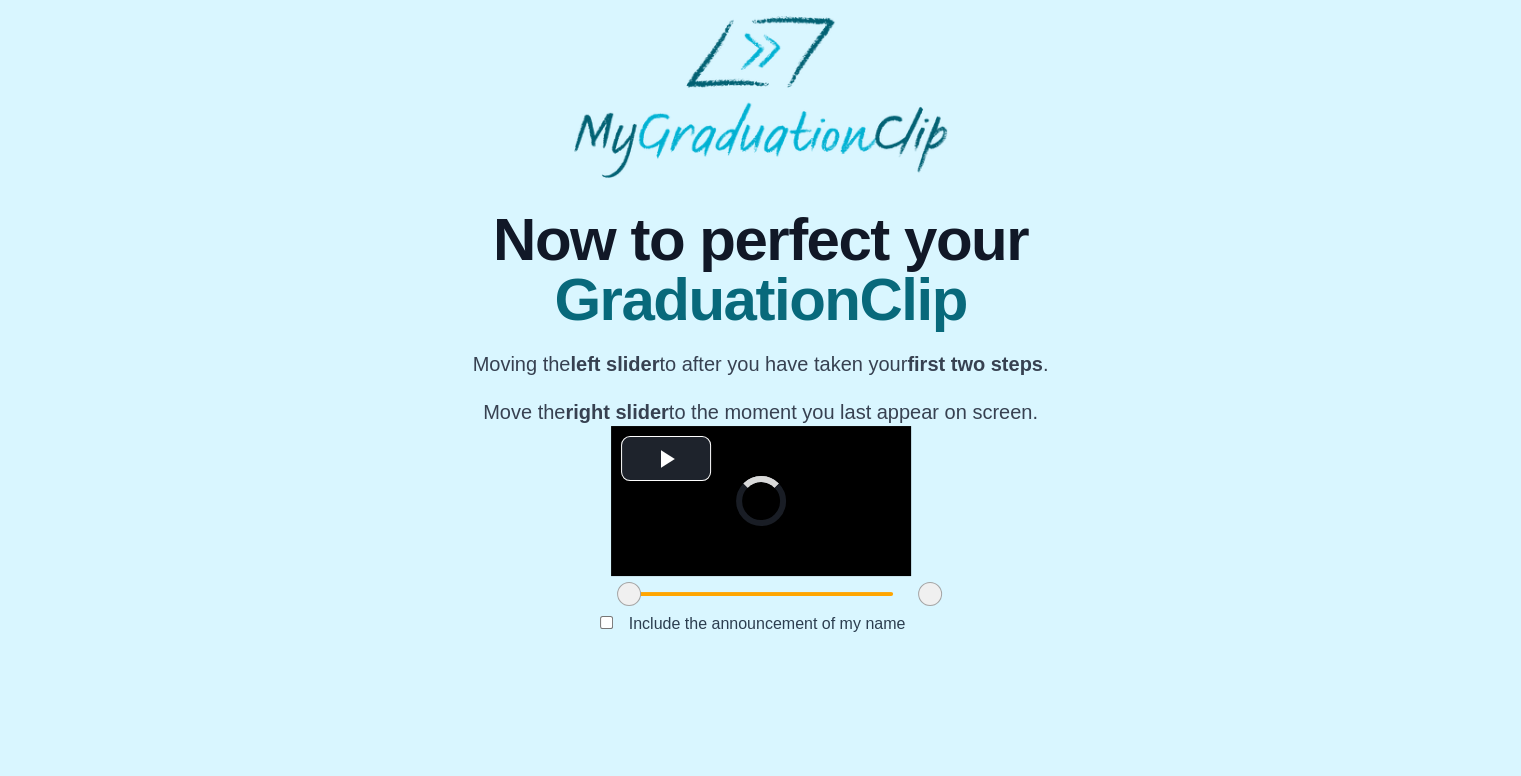 drag, startPoint x: 1120, startPoint y: 685, endPoint x: 660, endPoint y: 688, distance: 460.0098 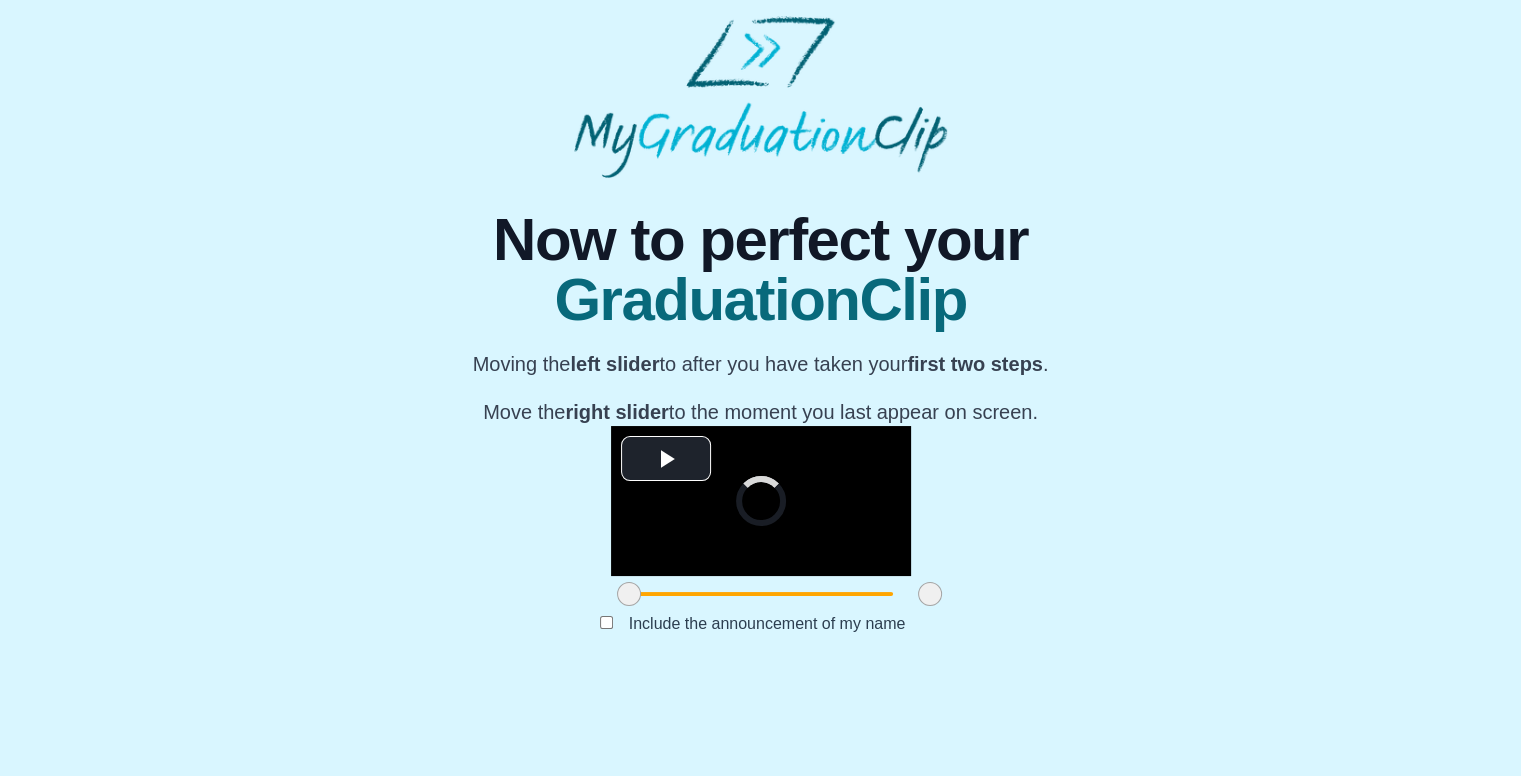 click at bounding box center [930, 594] 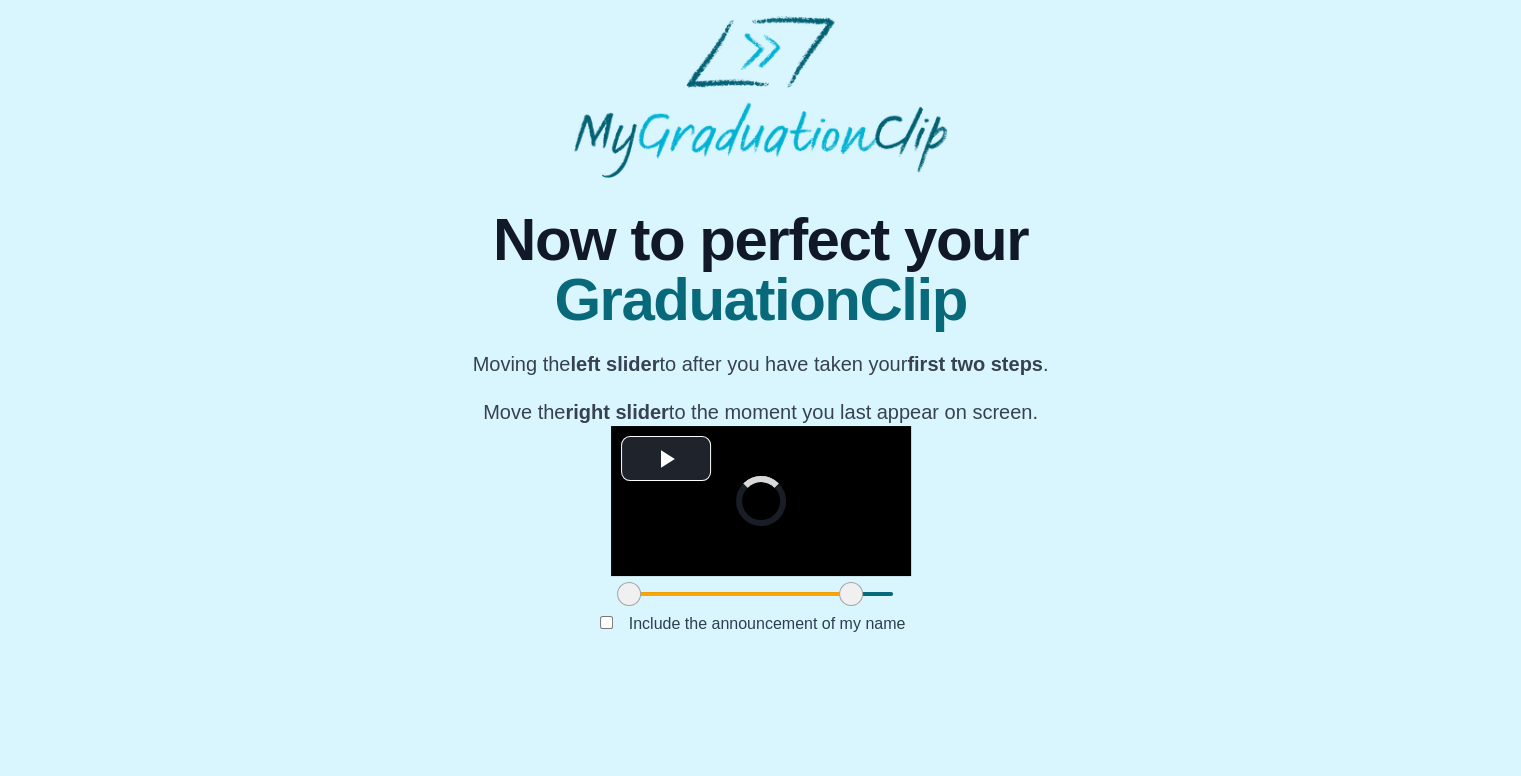 drag, startPoint x: 660, startPoint y: 688, endPoint x: 601, endPoint y: 685, distance: 59.07622 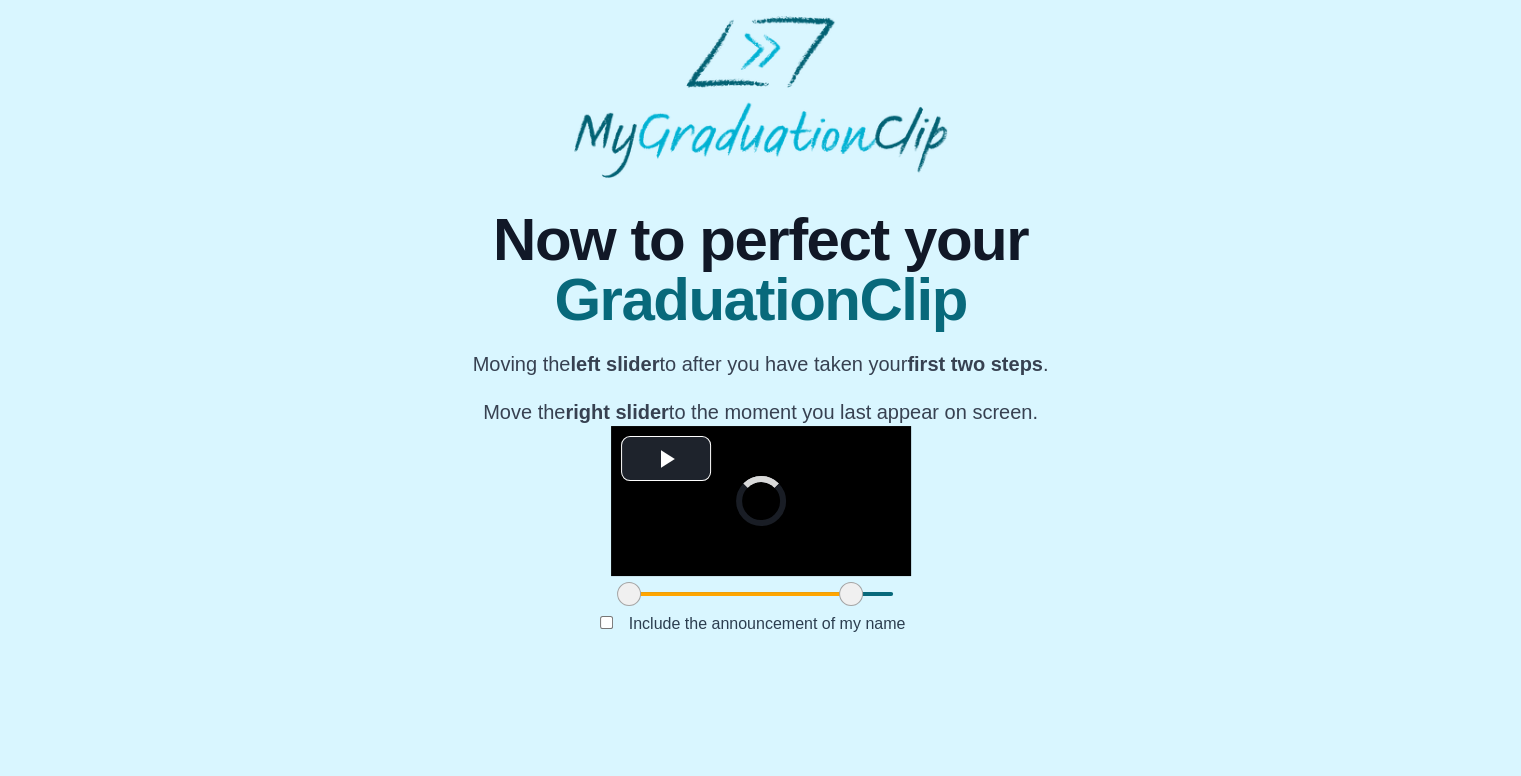 click at bounding box center [851, 594] 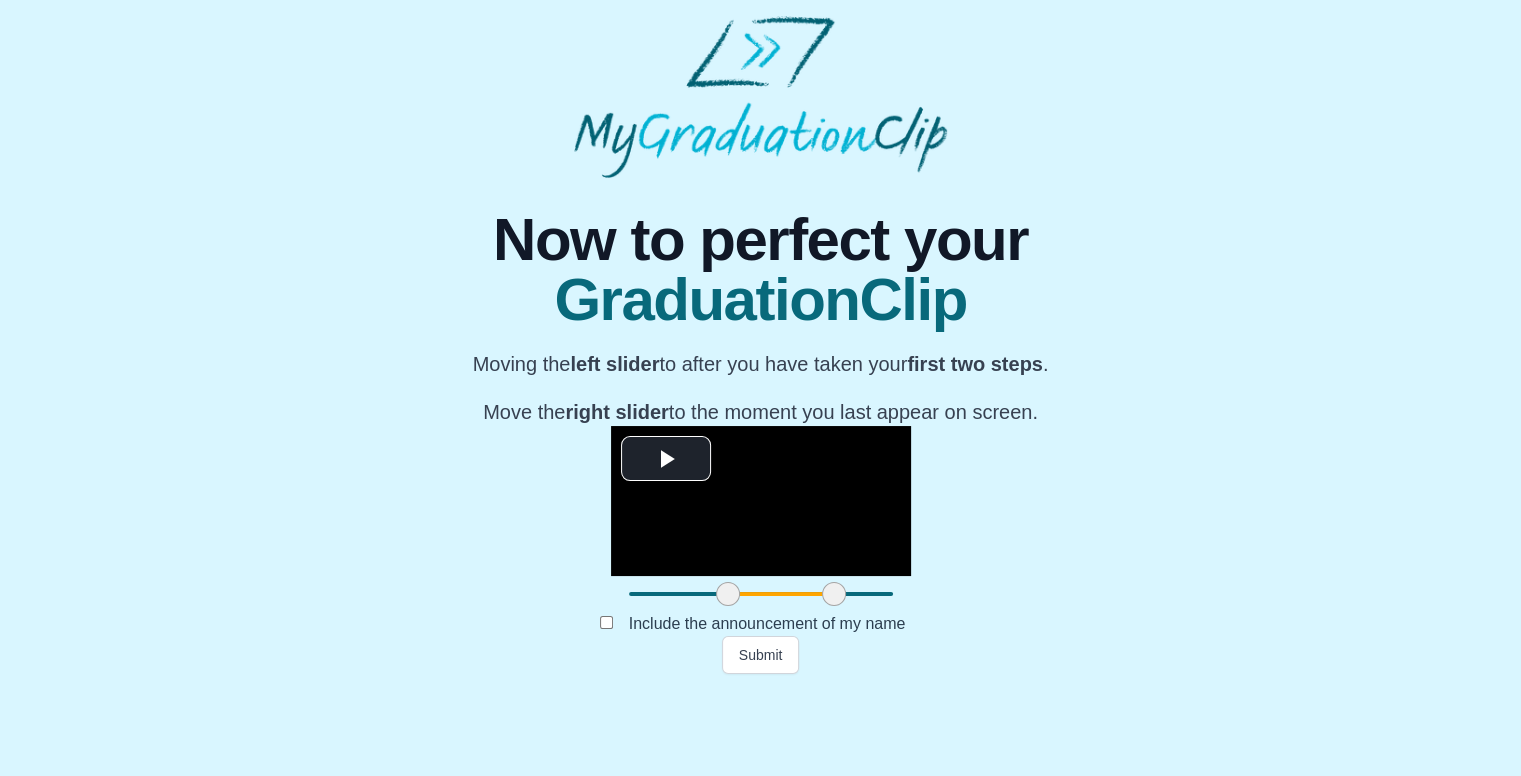 drag, startPoint x: 408, startPoint y: 683, endPoint x: 496, endPoint y: 689, distance: 88.20431 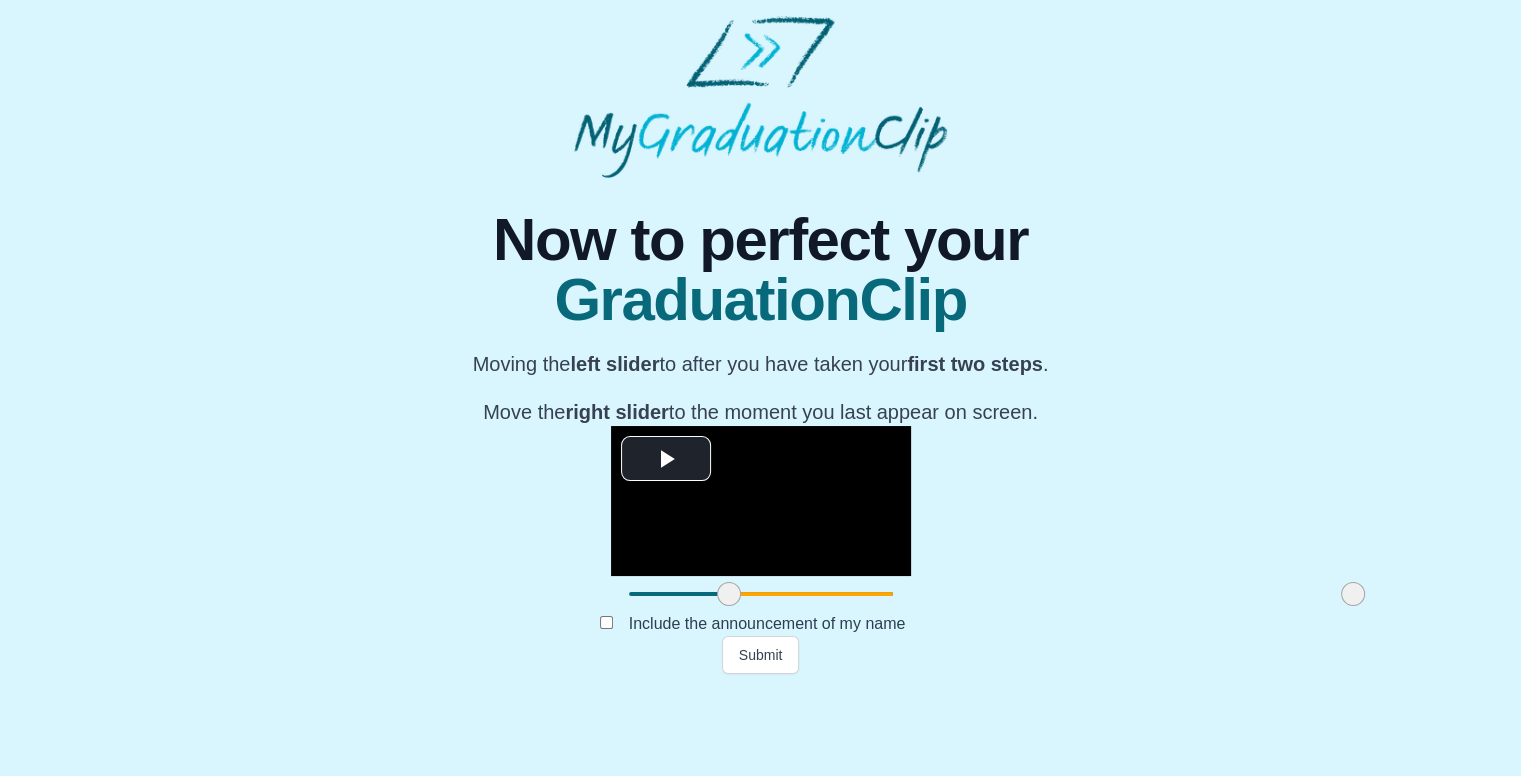 drag, startPoint x: 610, startPoint y: 673, endPoint x: 1172, endPoint y: 661, distance: 562.1281 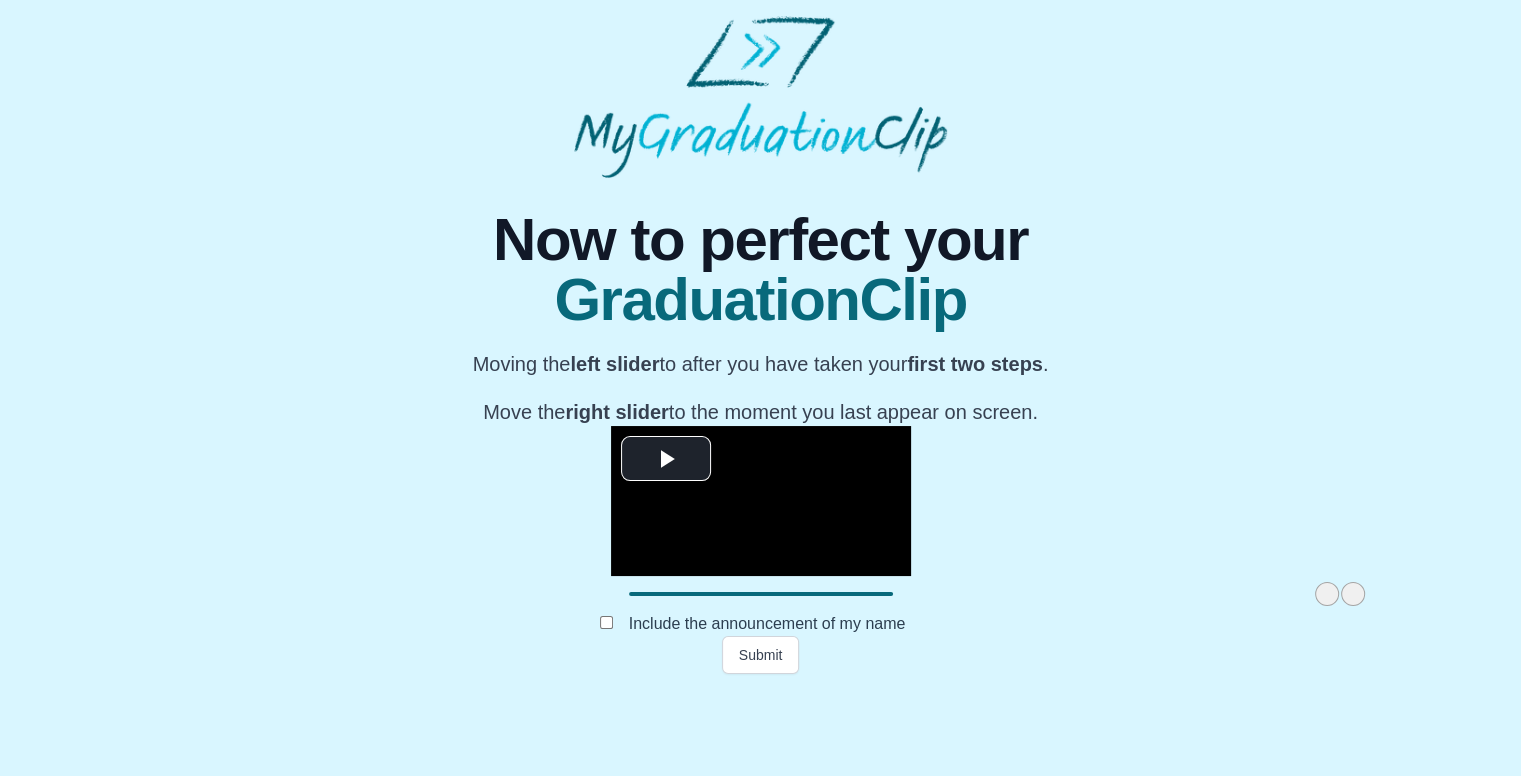 drag, startPoint x: 501, startPoint y: 678, endPoint x: 1128, endPoint y: 671, distance: 627.03906 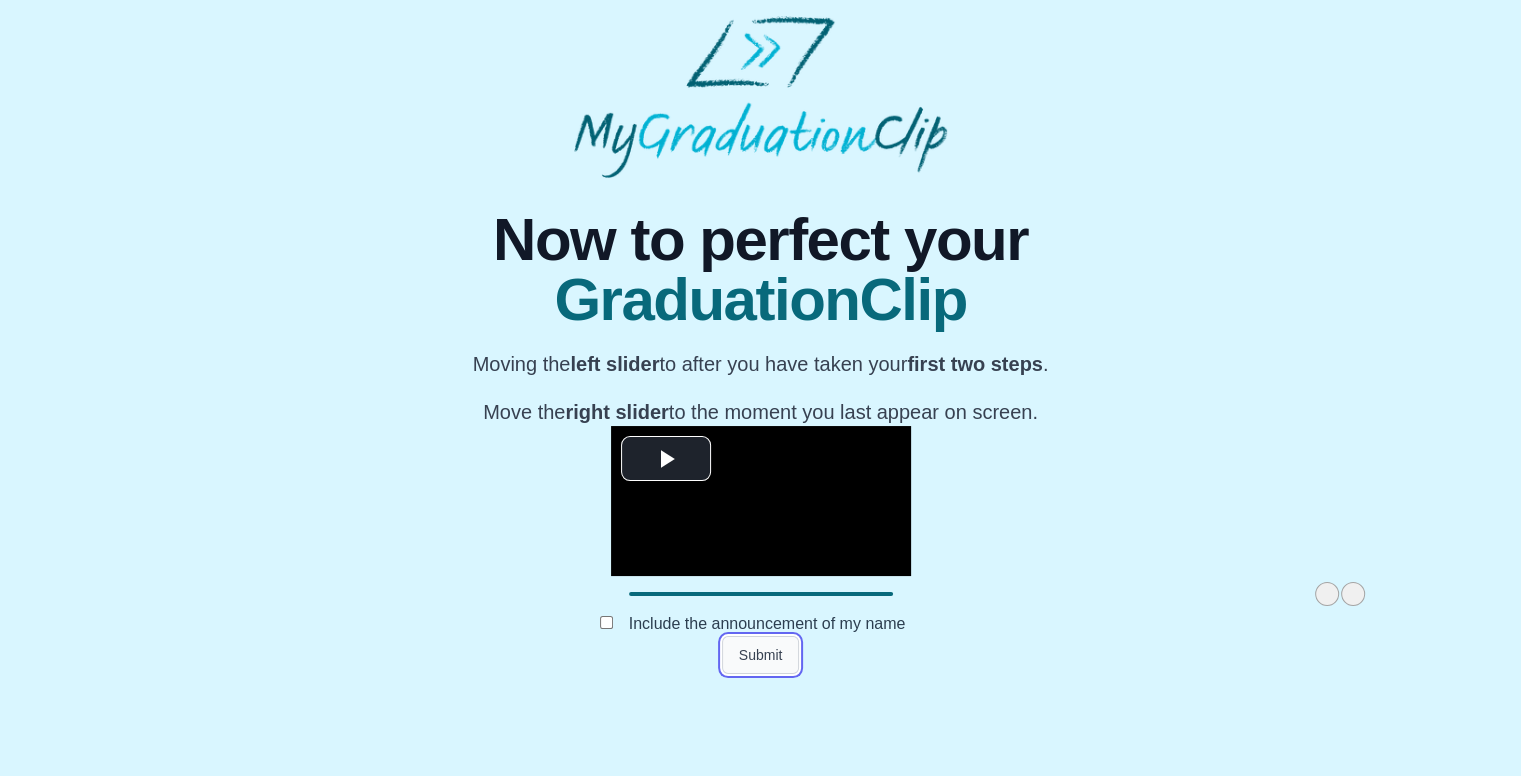click on "Submit" at bounding box center [761, 655] 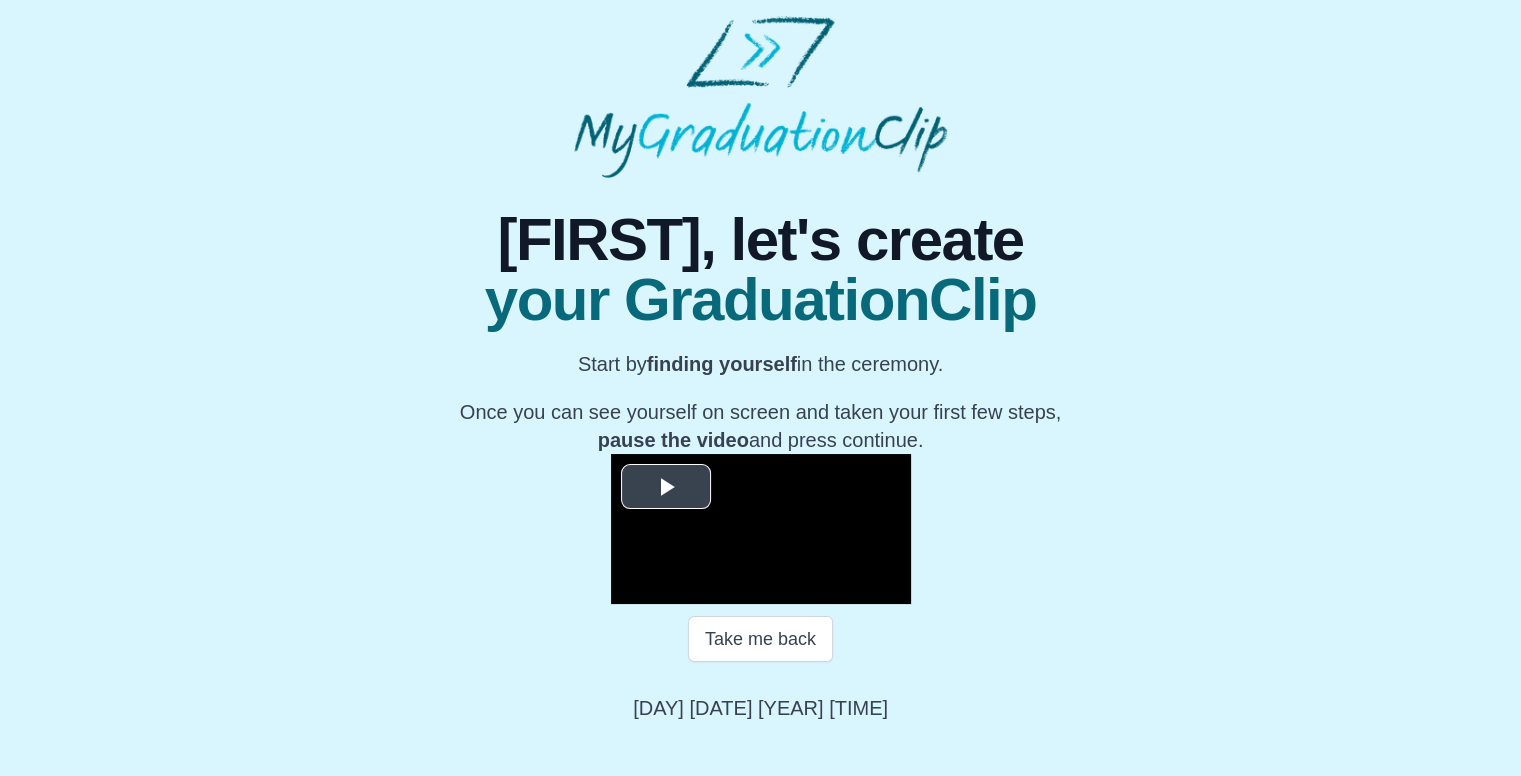 scroll, scrollTop: 240, scrollLeft: 0, axis: vertical 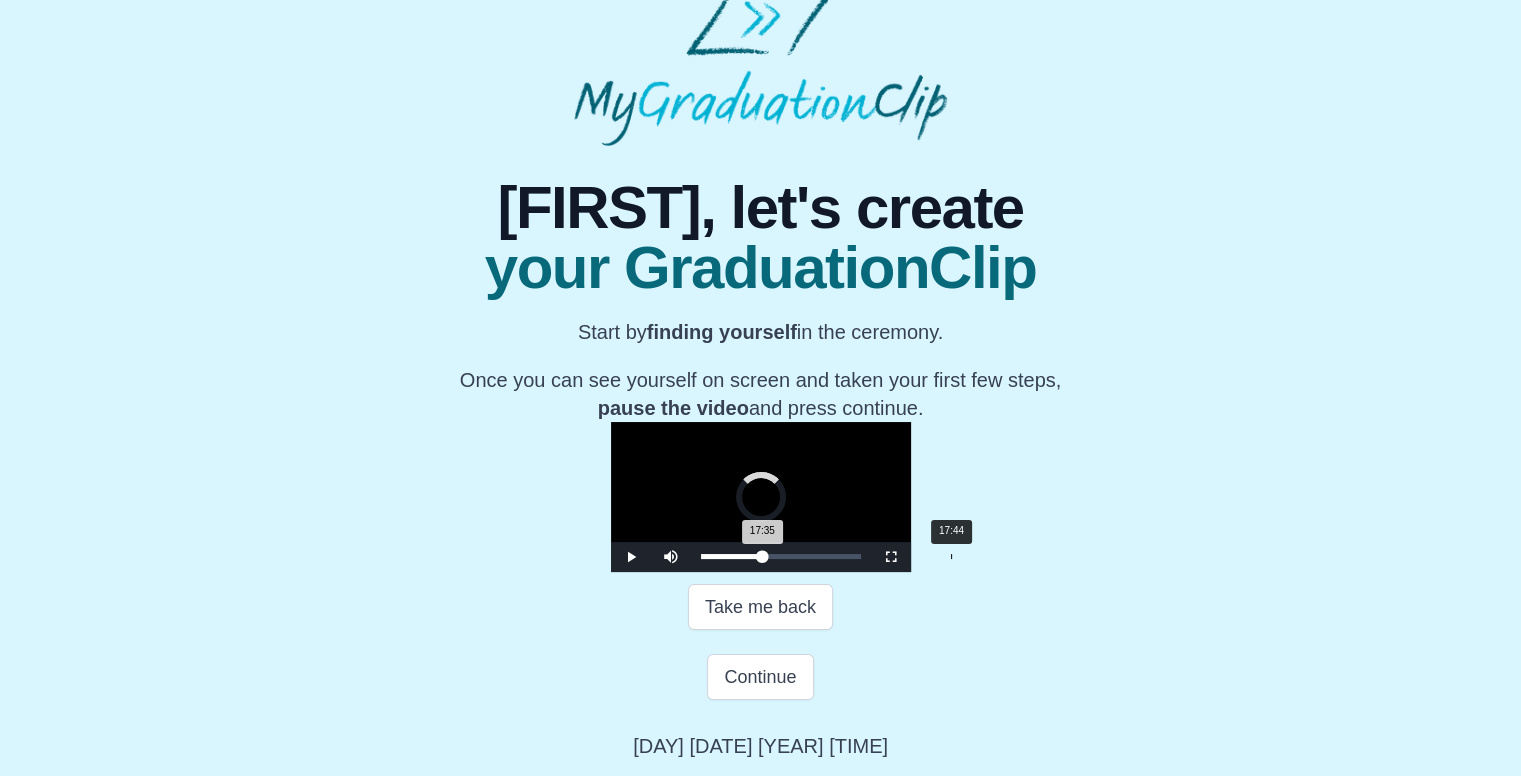 click at bounding box center (763, 556) 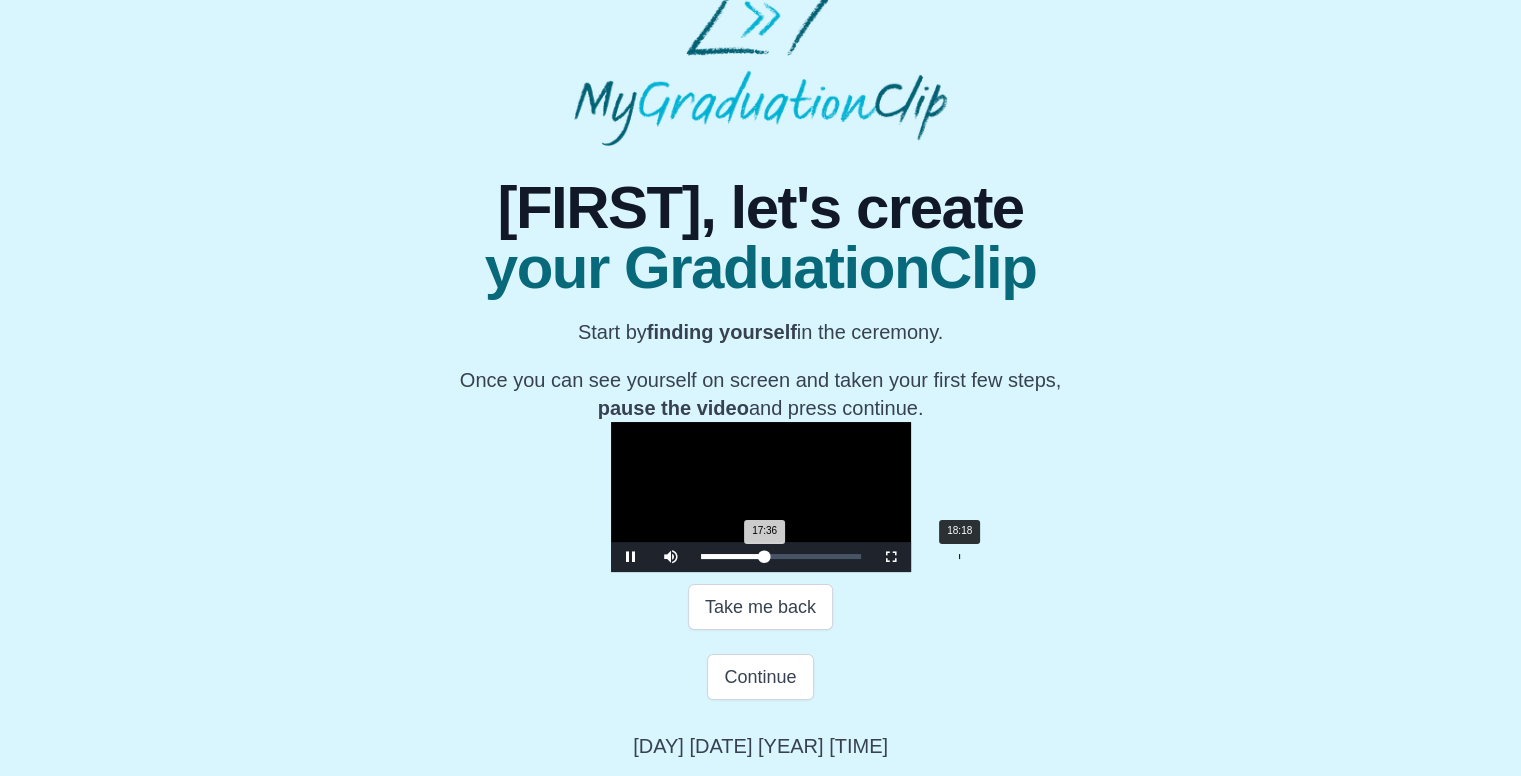 click on "18:18" at bounding box center [959, 556] 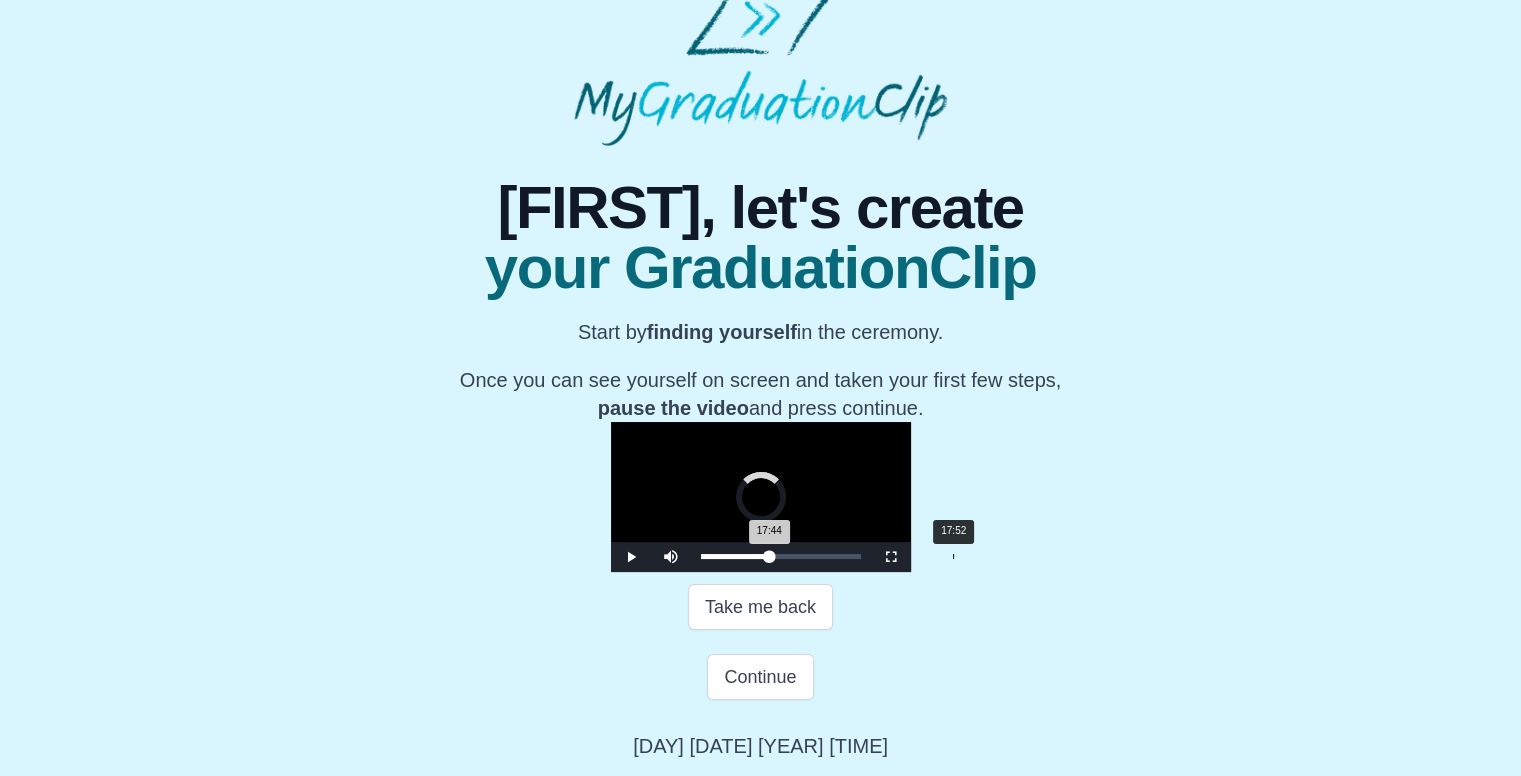 click on "17:44 Progress : 0%" at bounding box center (735, 556) 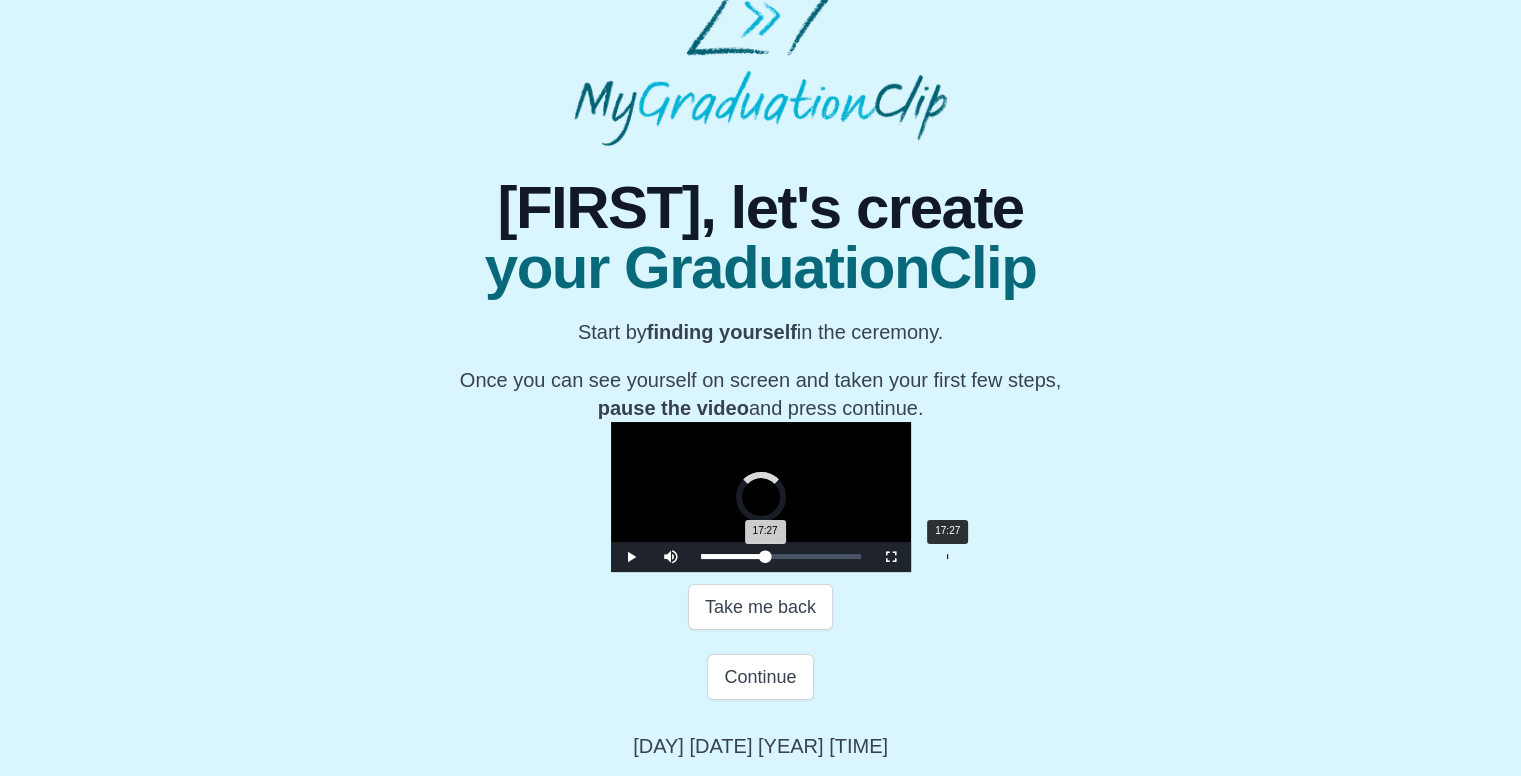 click on "17:27 Progress : 0%" at bounding box center [733, 556] 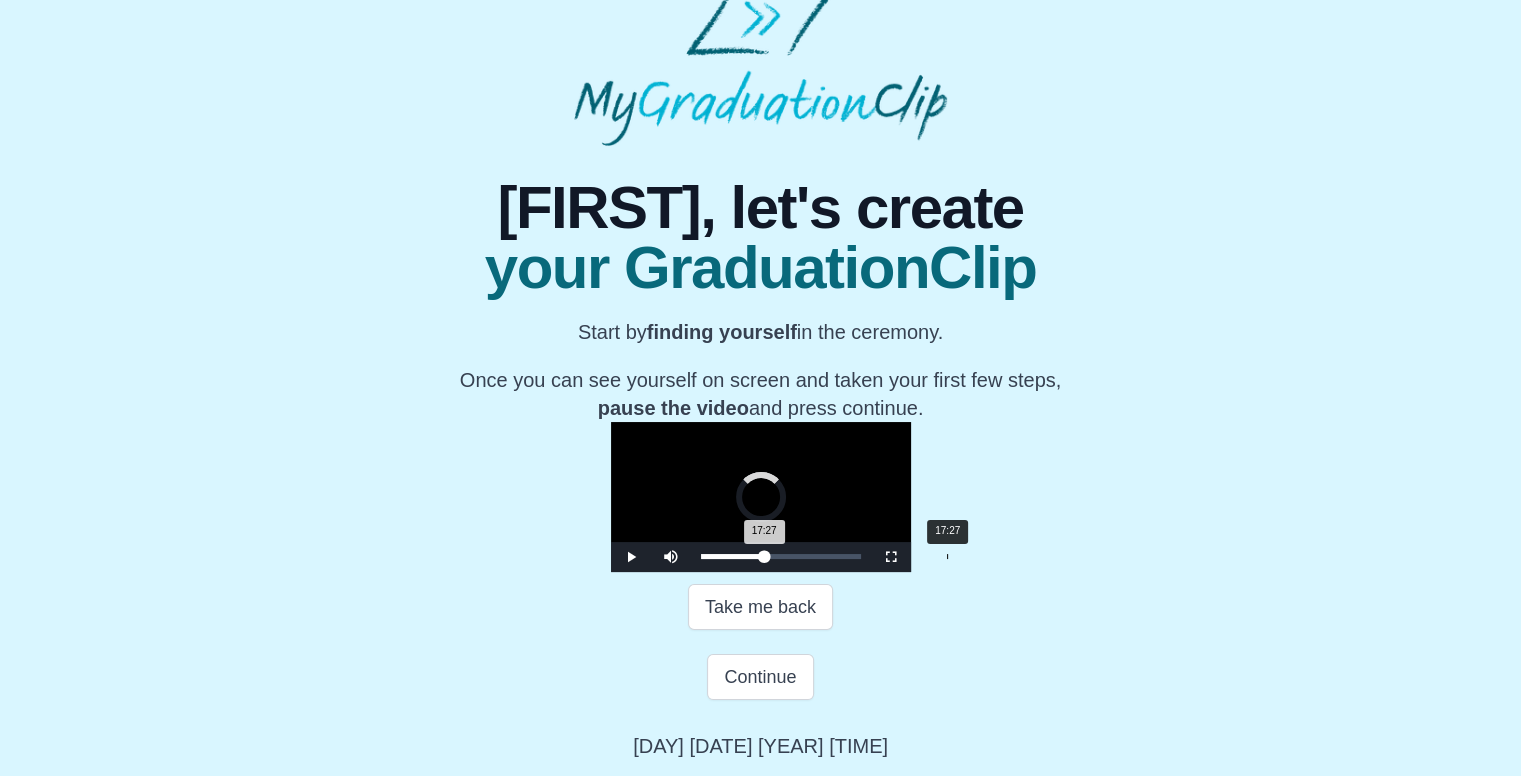 click on "17:27 Progress : 0%" at bounding box center [733, 556] 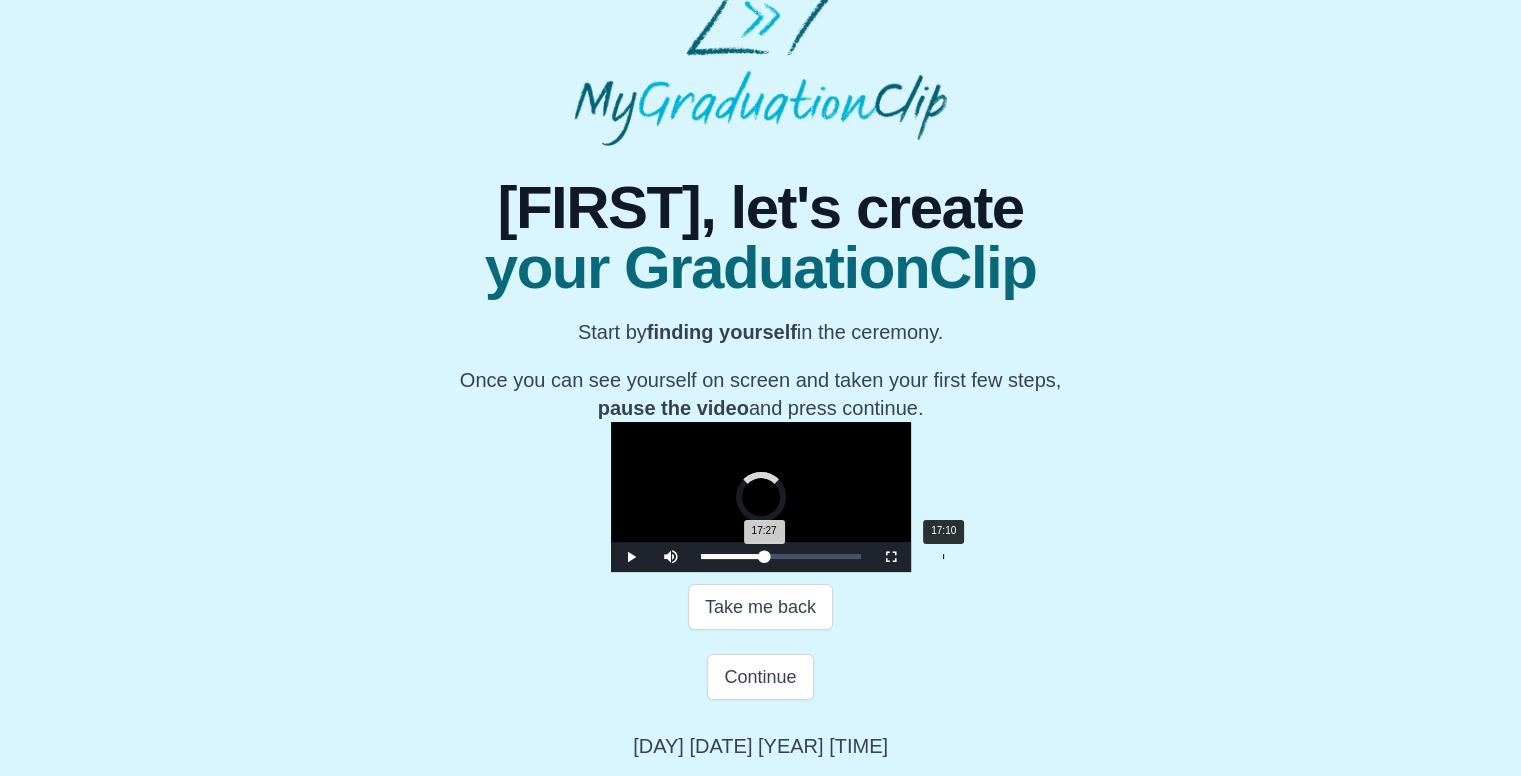 click on "17:27 Progress : 0%" at bounding box center [733, 556] 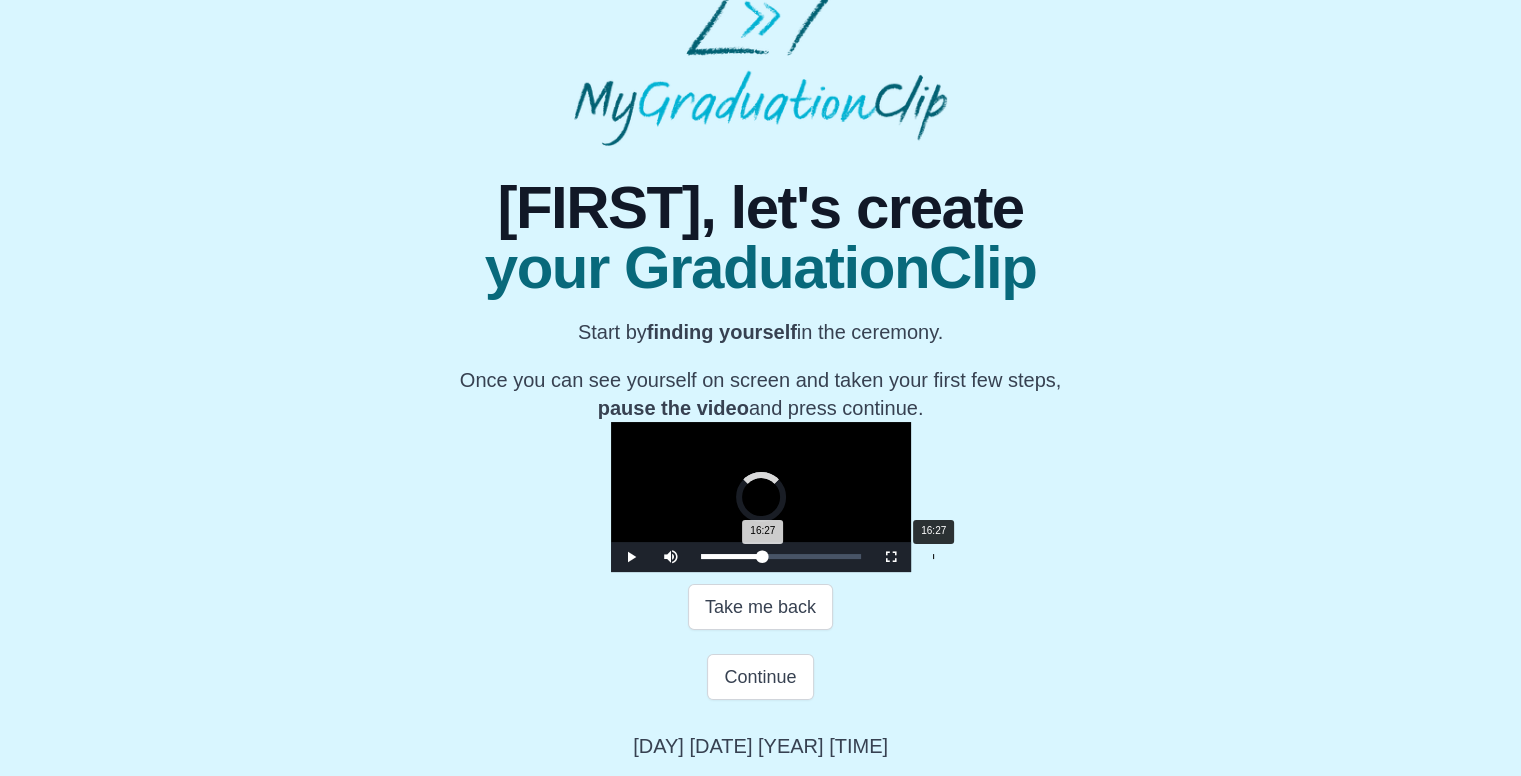 click on "Loaded : 0% 16:27 16:27 Progress : 0%" at bounding box center [781, 557] 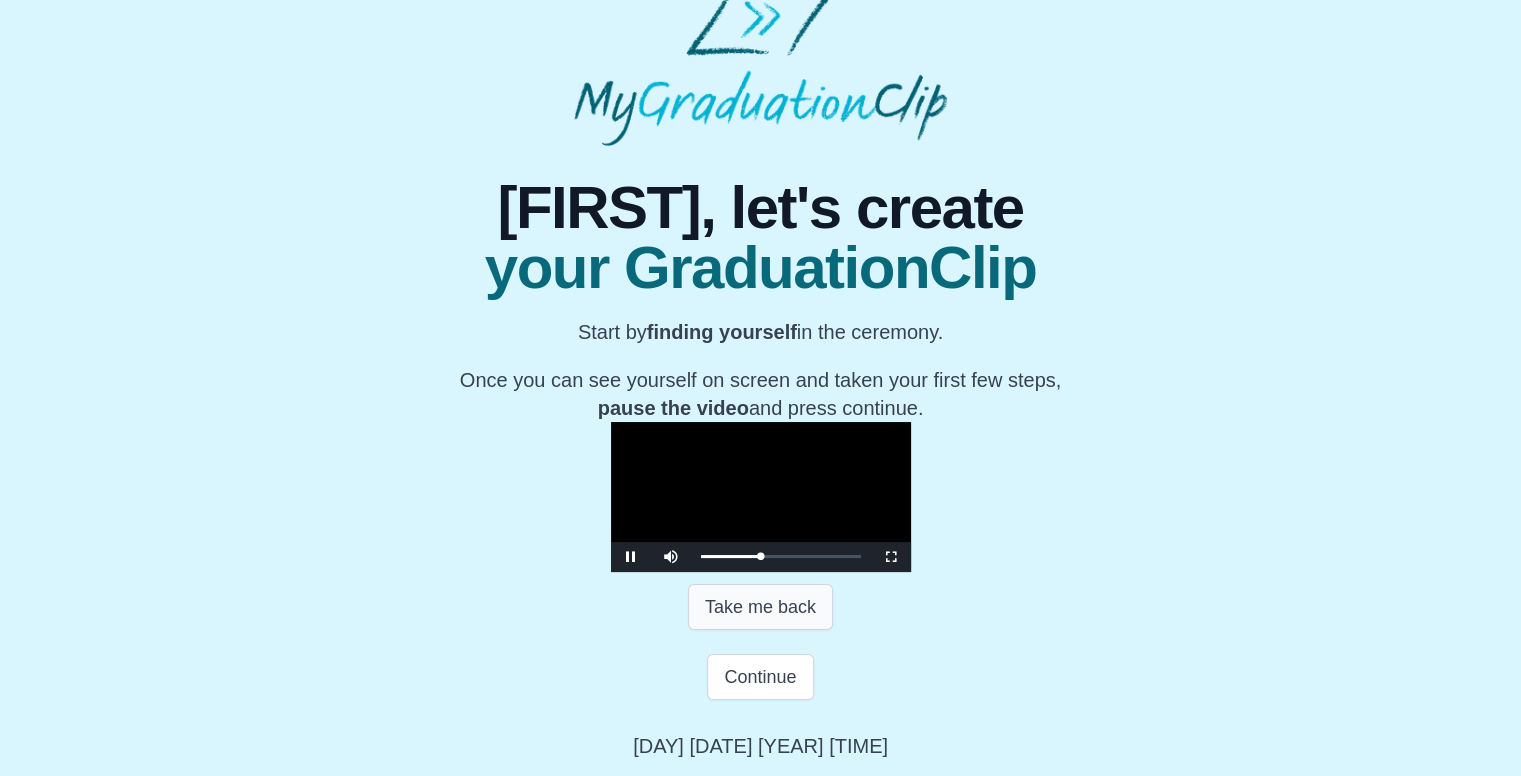 scroll, scrollTop: 309, scrollLeft: 0, axis: vertical 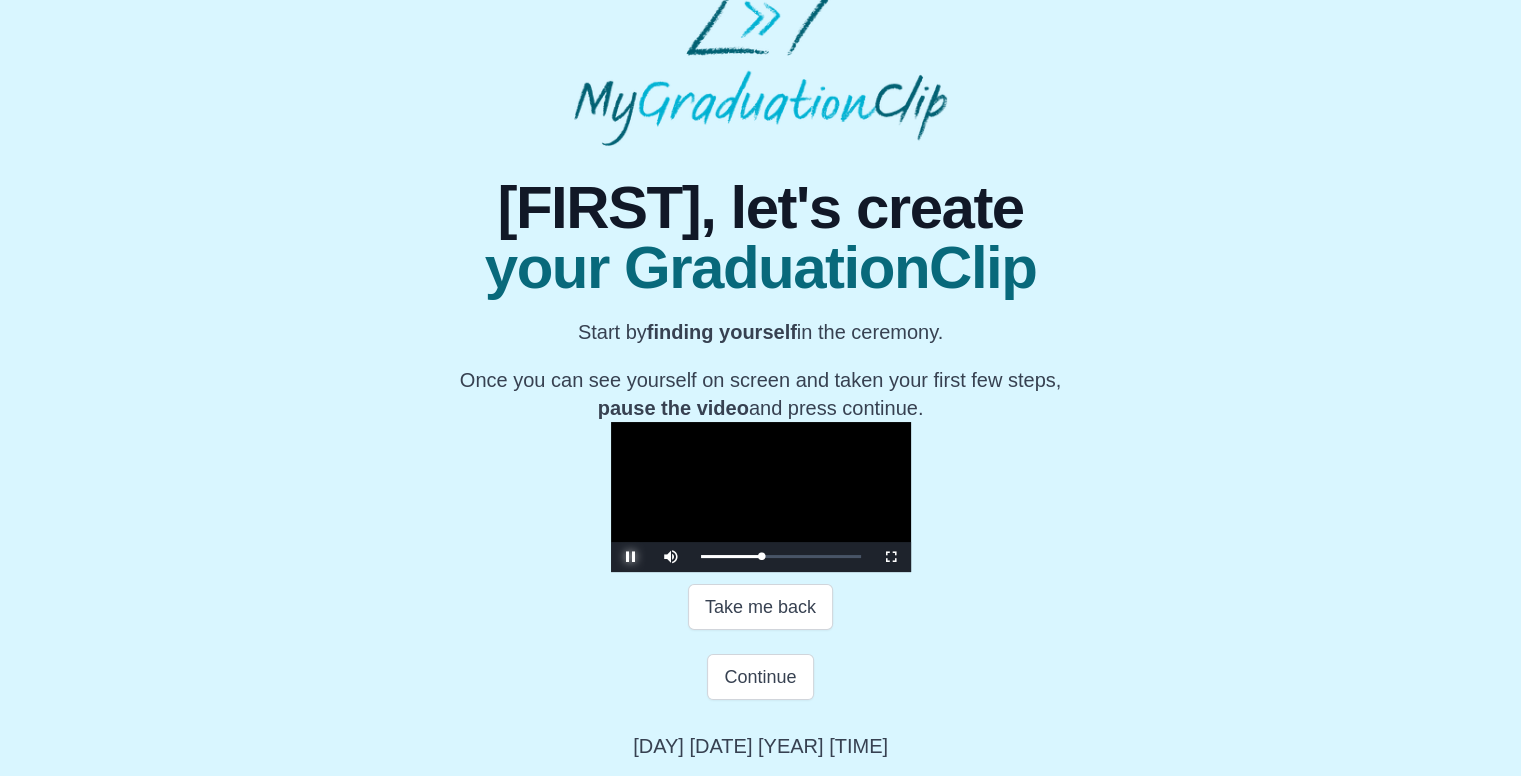 click at bounding box center (631, 557) 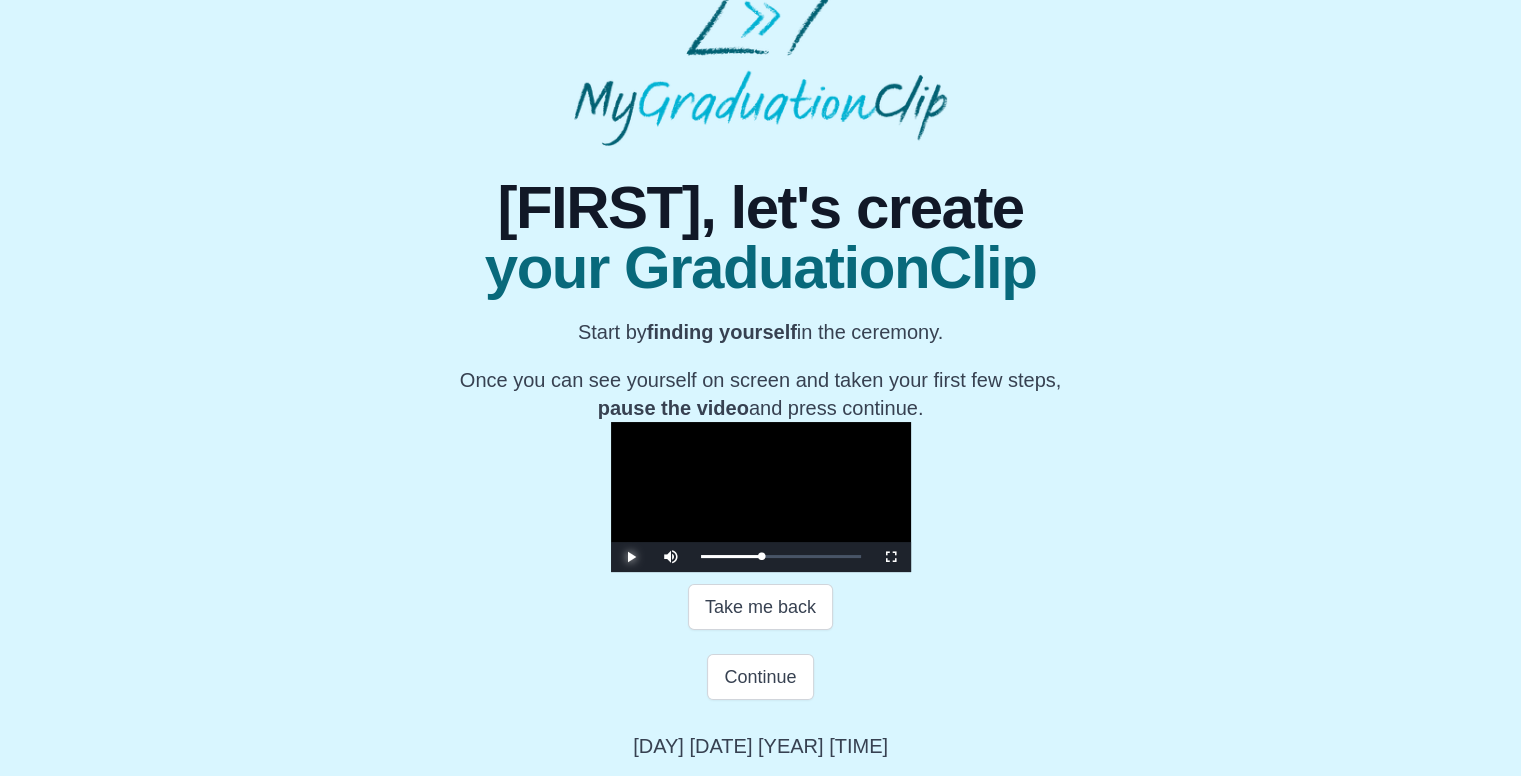 click at bounding box center (631, 557) 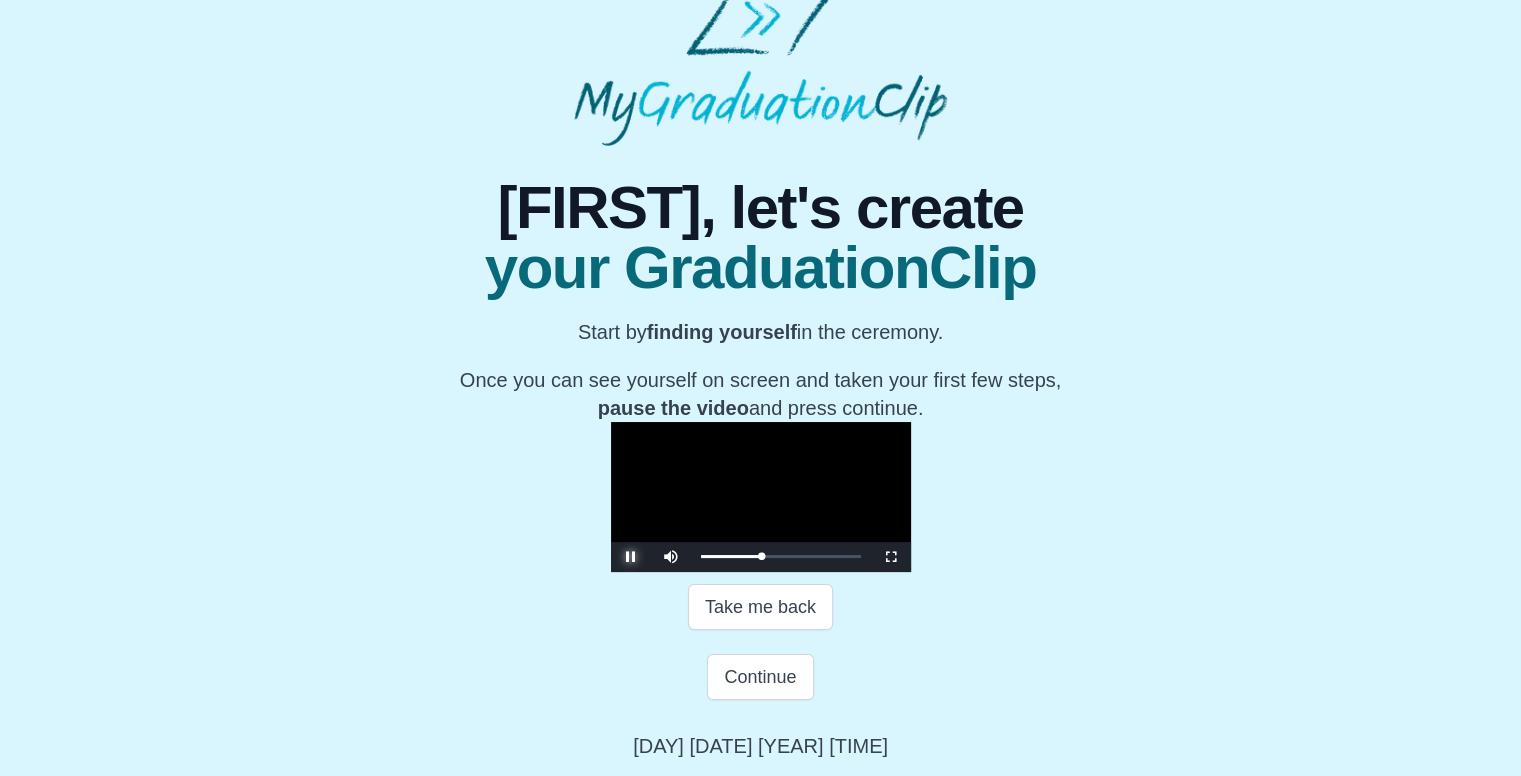 click at bounding box center [631, 557] 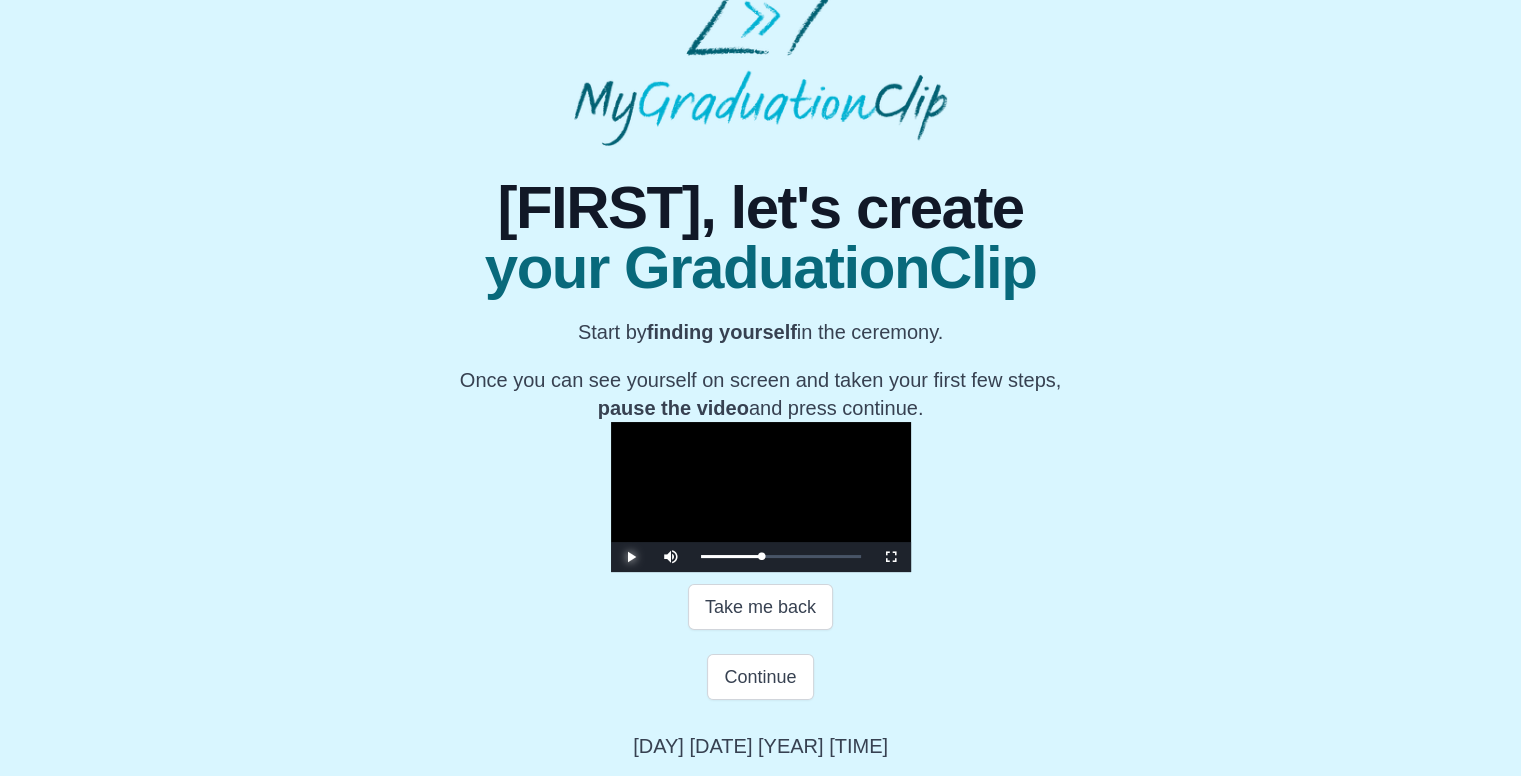 click at bounding box center [631, 557] 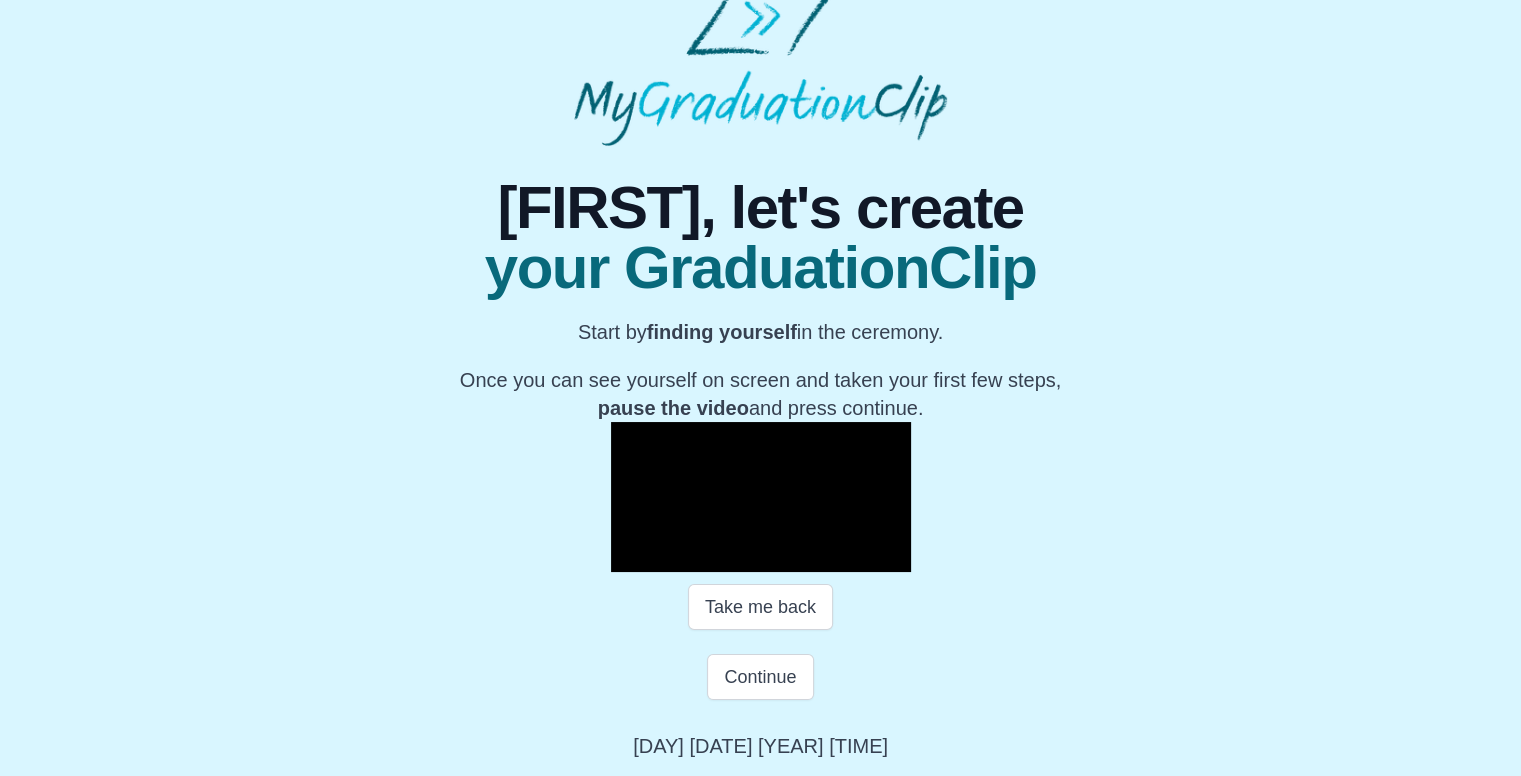 click at bounding box center [631, 557] 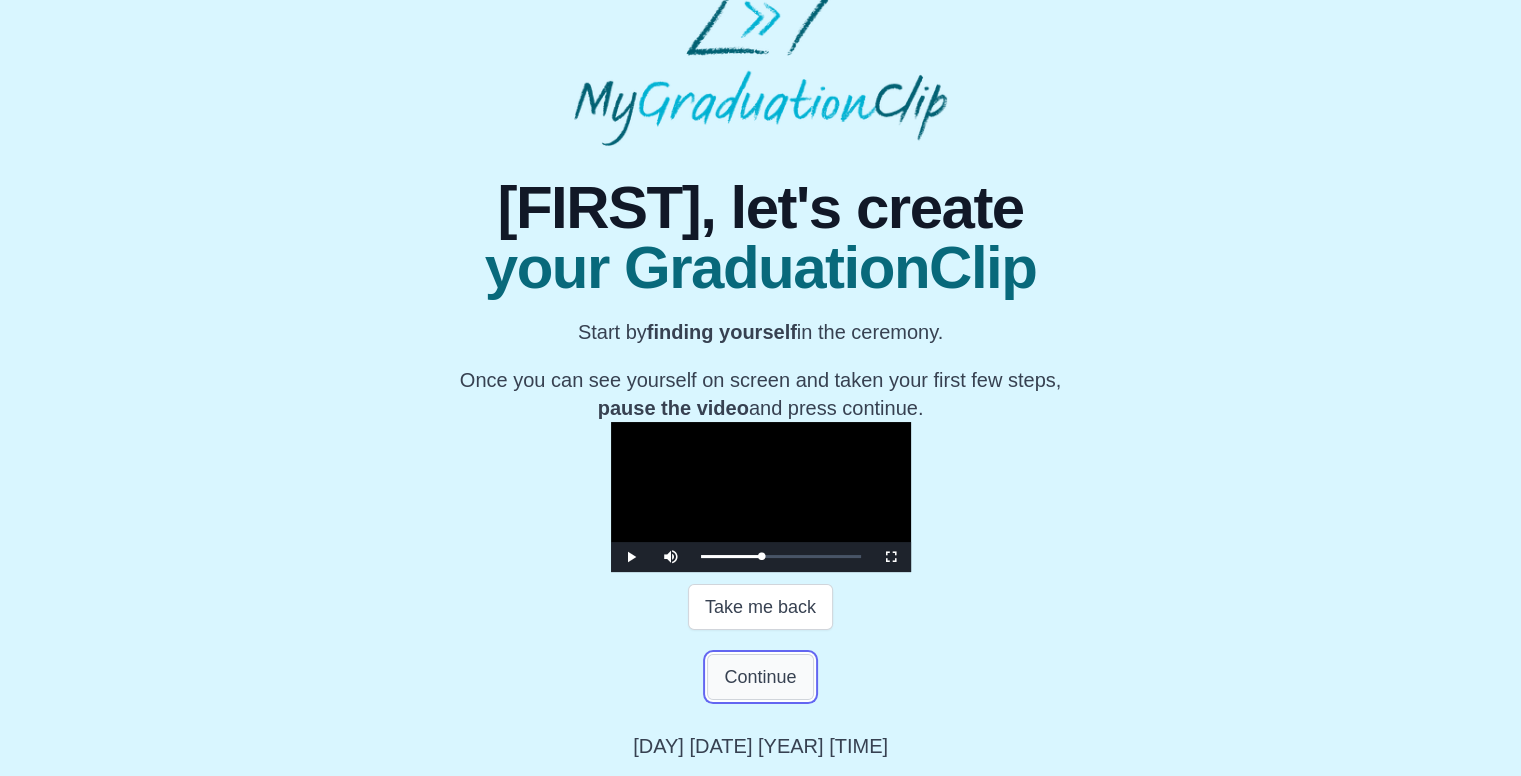 click on "Continue" at bounding box center (760, 677) 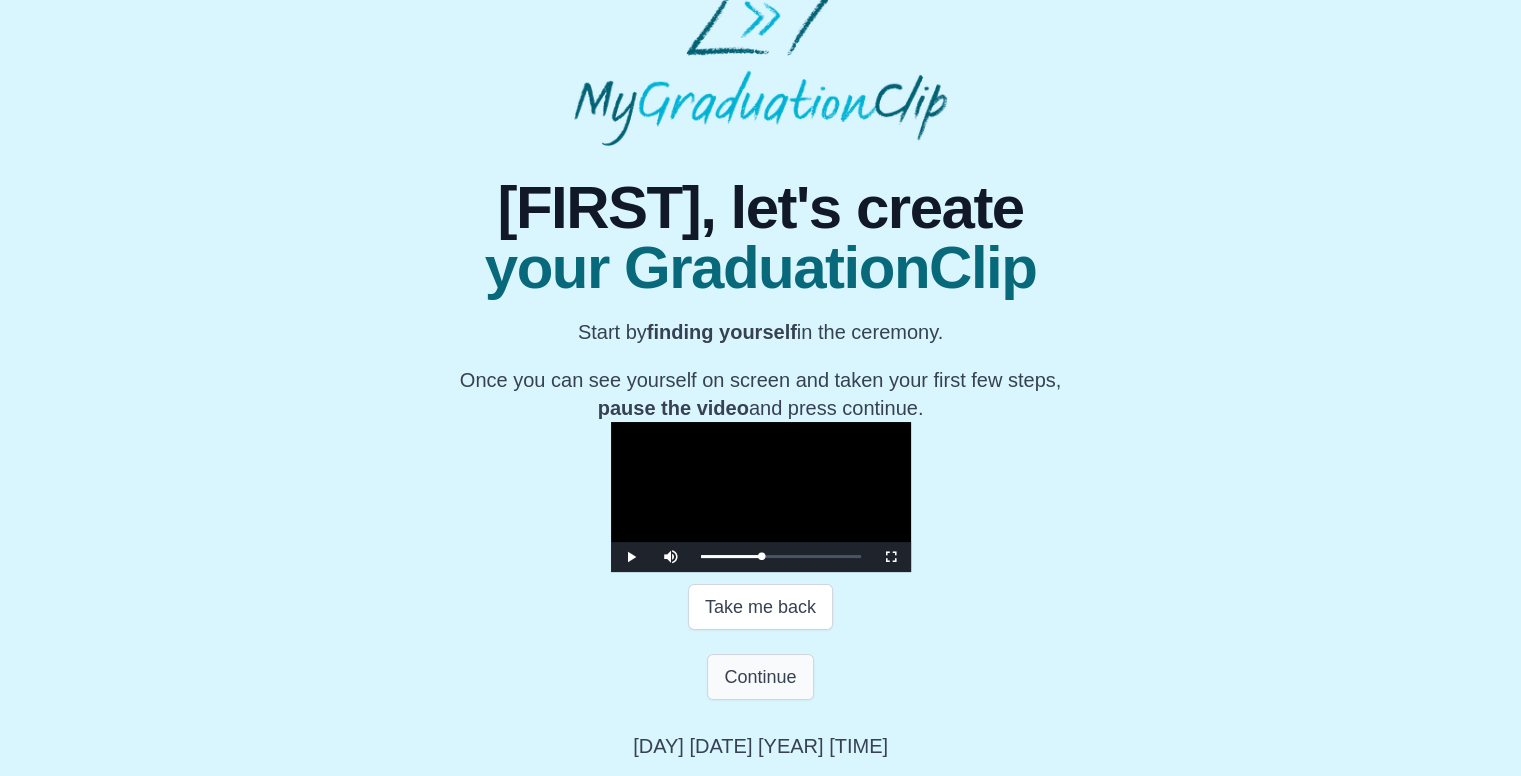 scroll, scrollTop: 0, scrollLeft: 0, axis: both 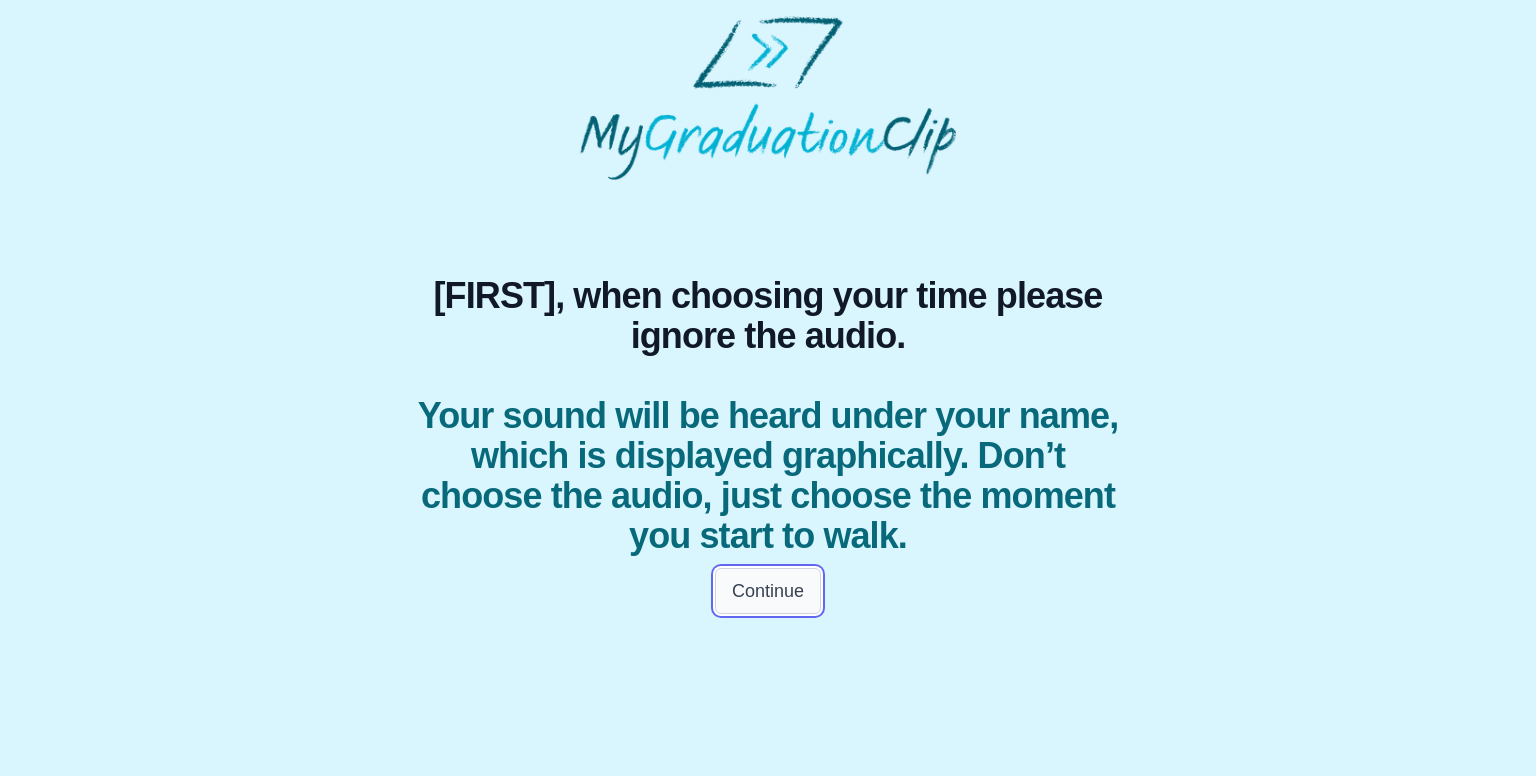 click on "Continue" at bounding box center (768, 591) 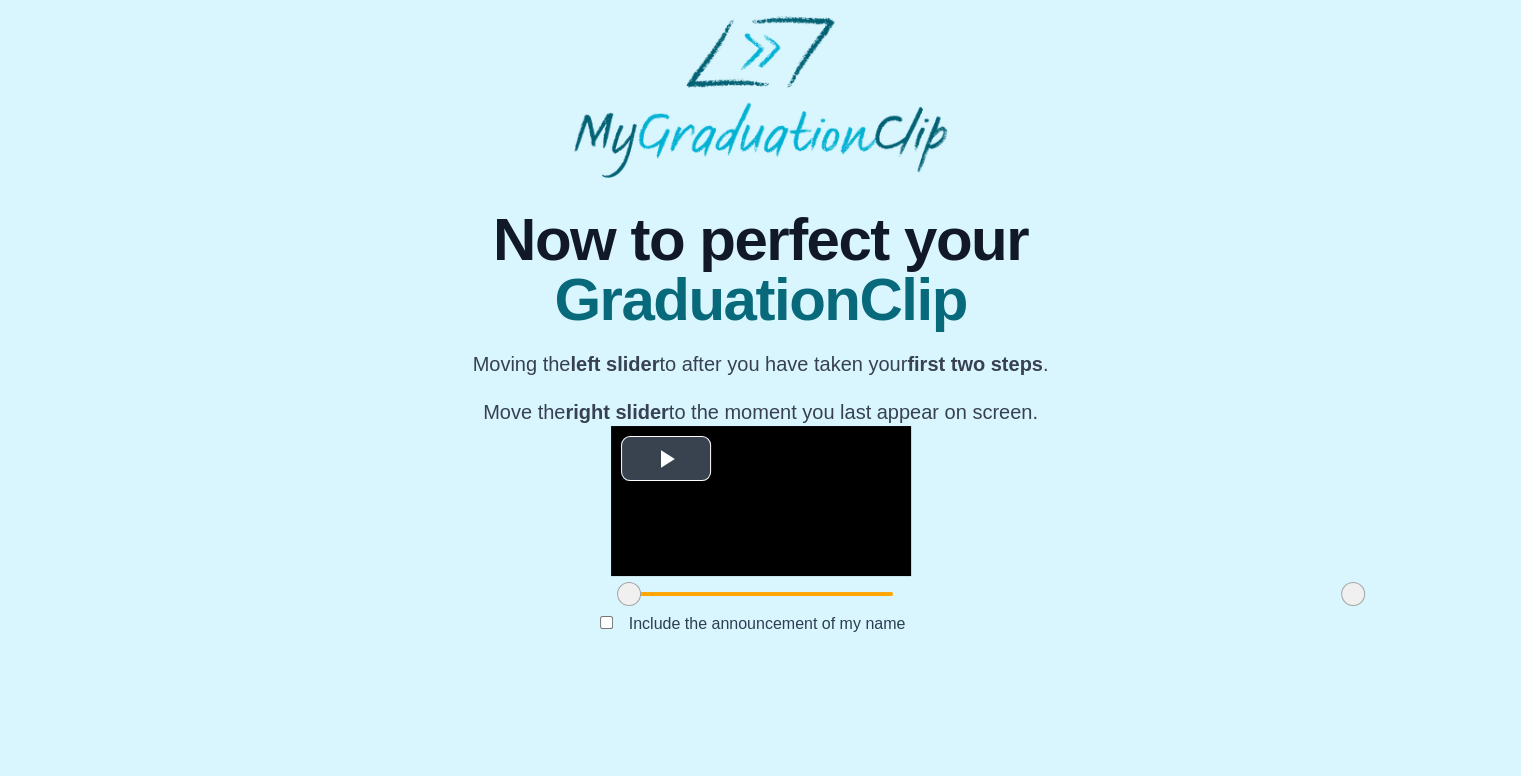 scroll, scrollTop: 192, scrollLeft: 0, axis: vertical 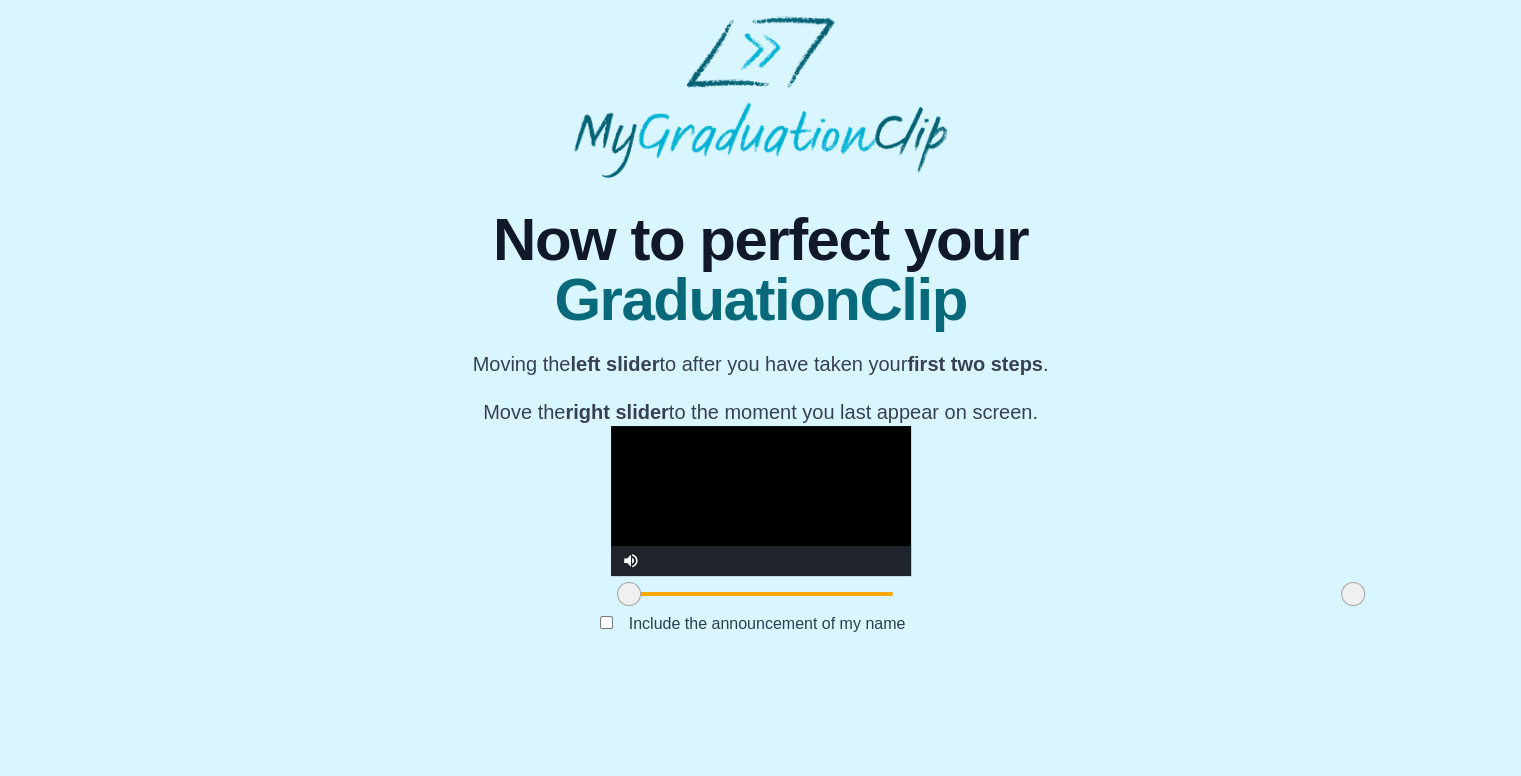 click at bounding box center (761, 501) 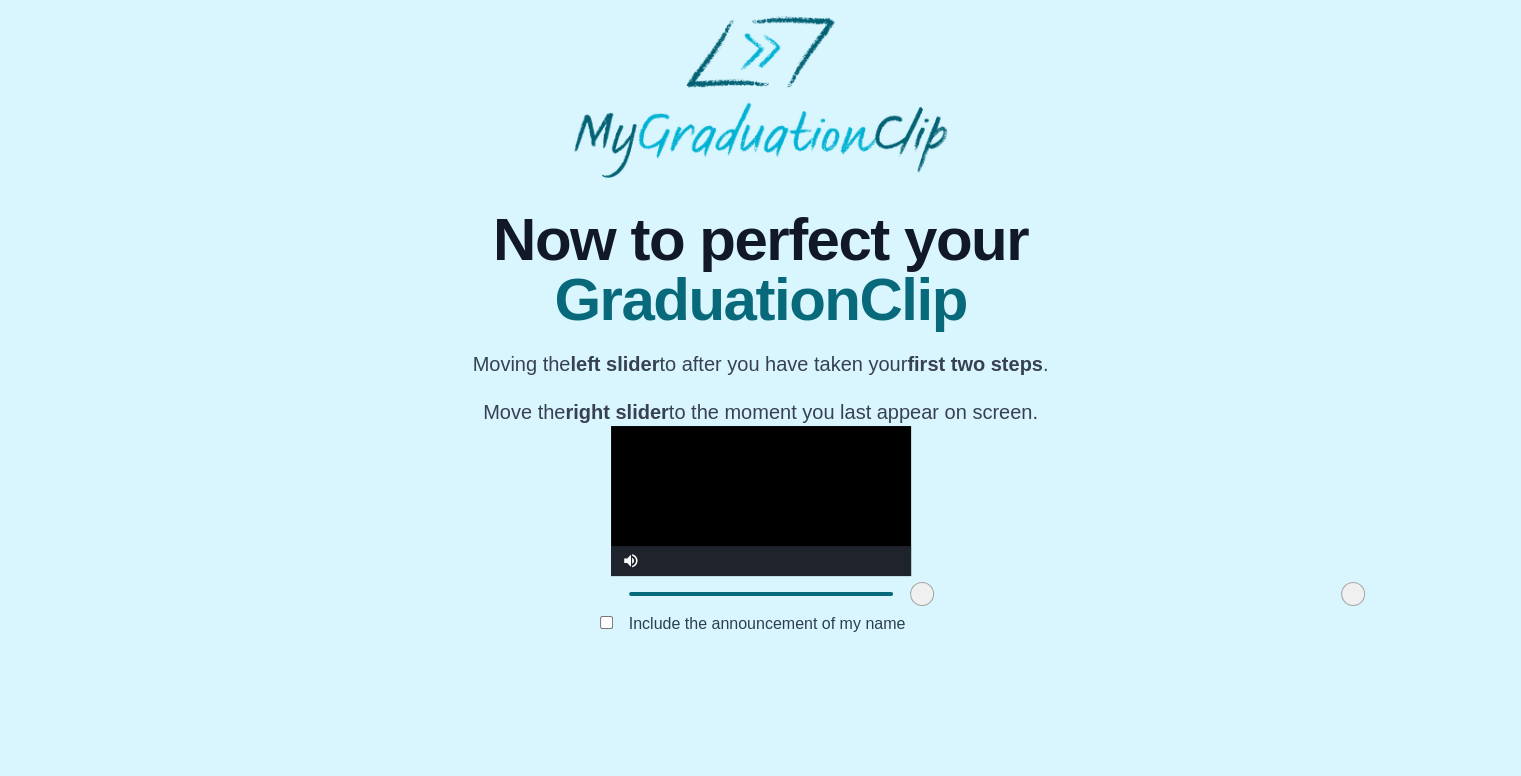 drag, startPoint x: 398, startPoint y: 677, endPoint x: 691, endPoint y: 689, distance: 293.24564 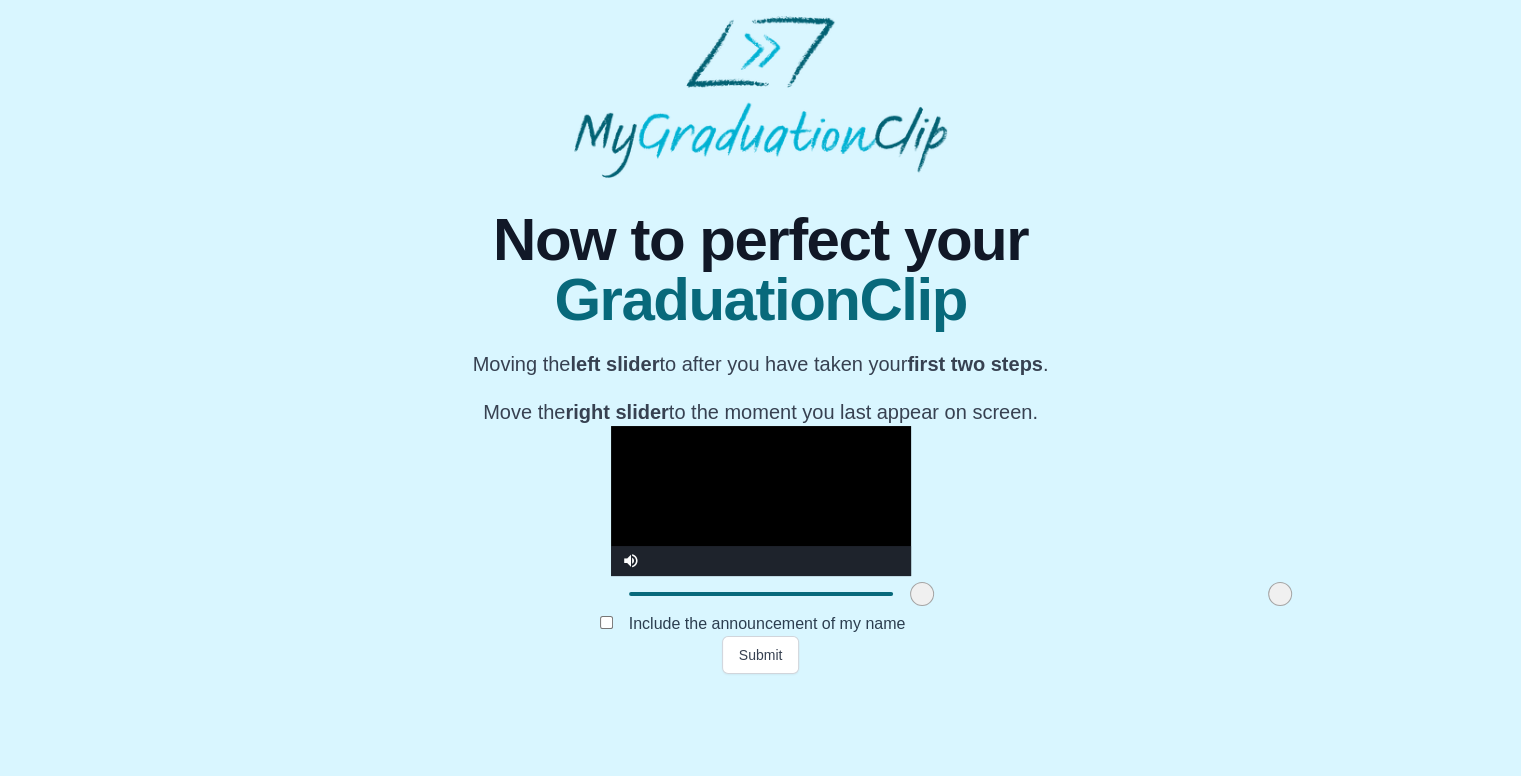 drag, startPoint x: 1124, startPoint y: 681, endPoint x: 1051, endPoint y: 685, distance: 73.109505 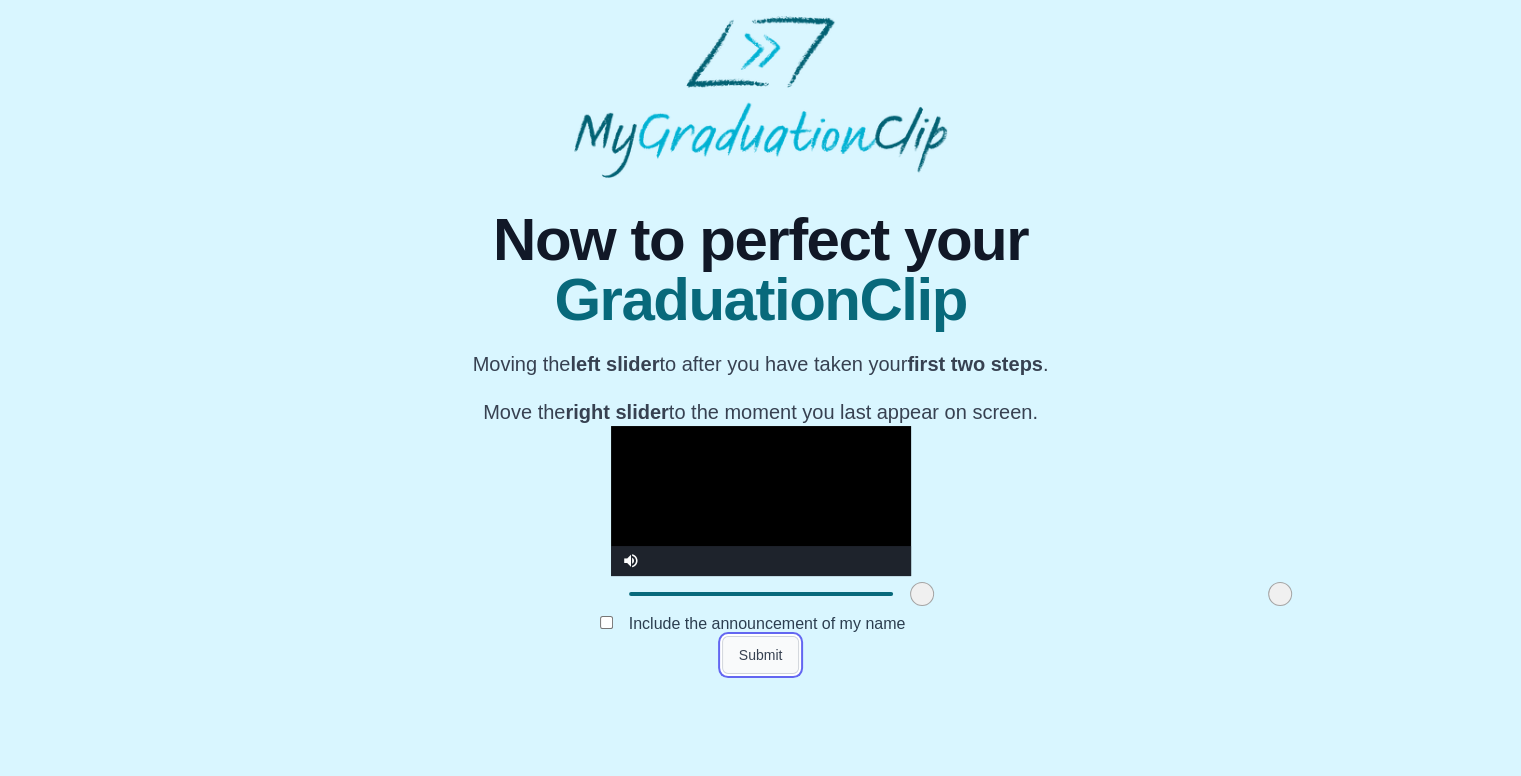 click on "Submit" at bounding box center (761, 655) 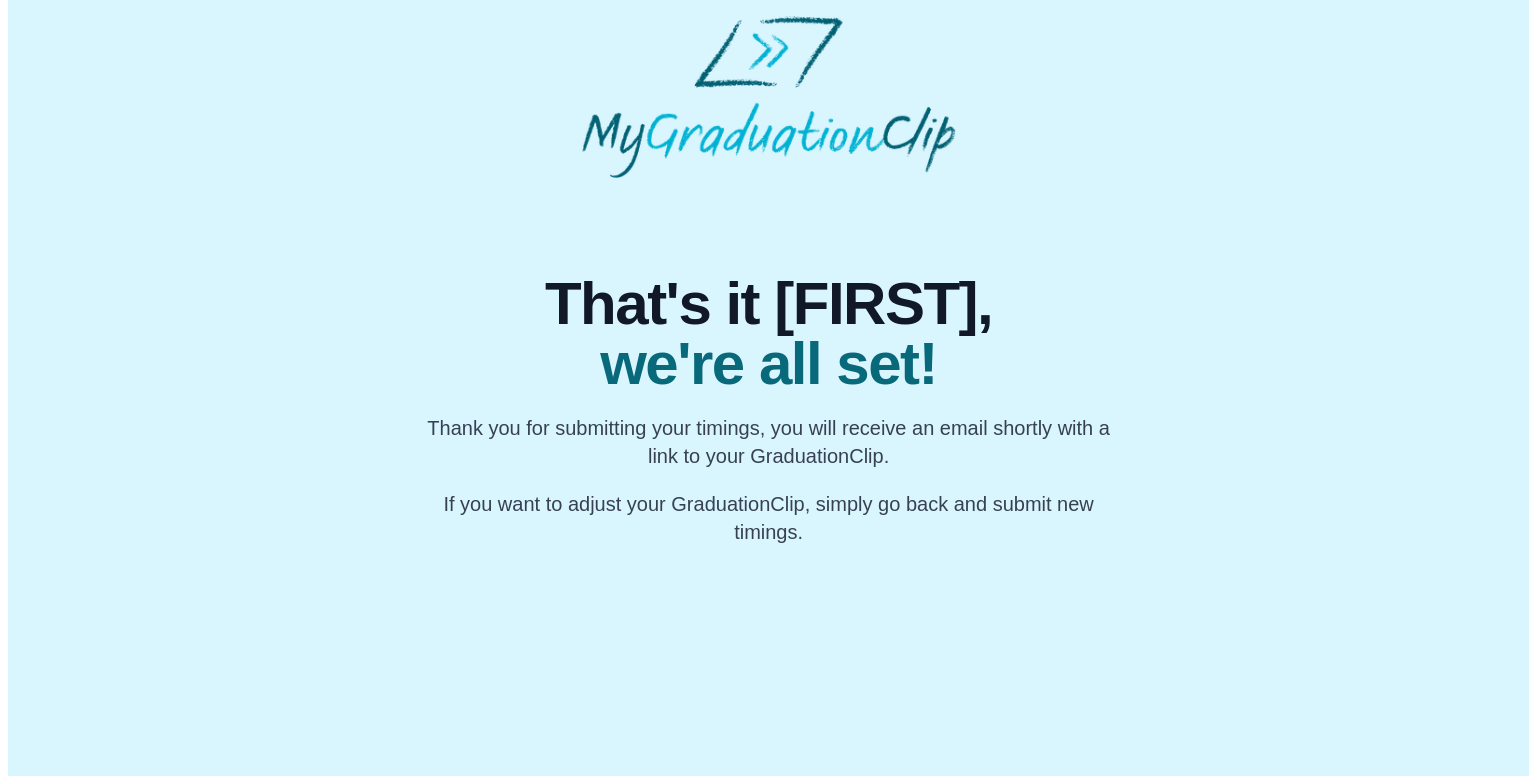 scroll, scrollTop: 0, scrollLeft: 0, axis: both 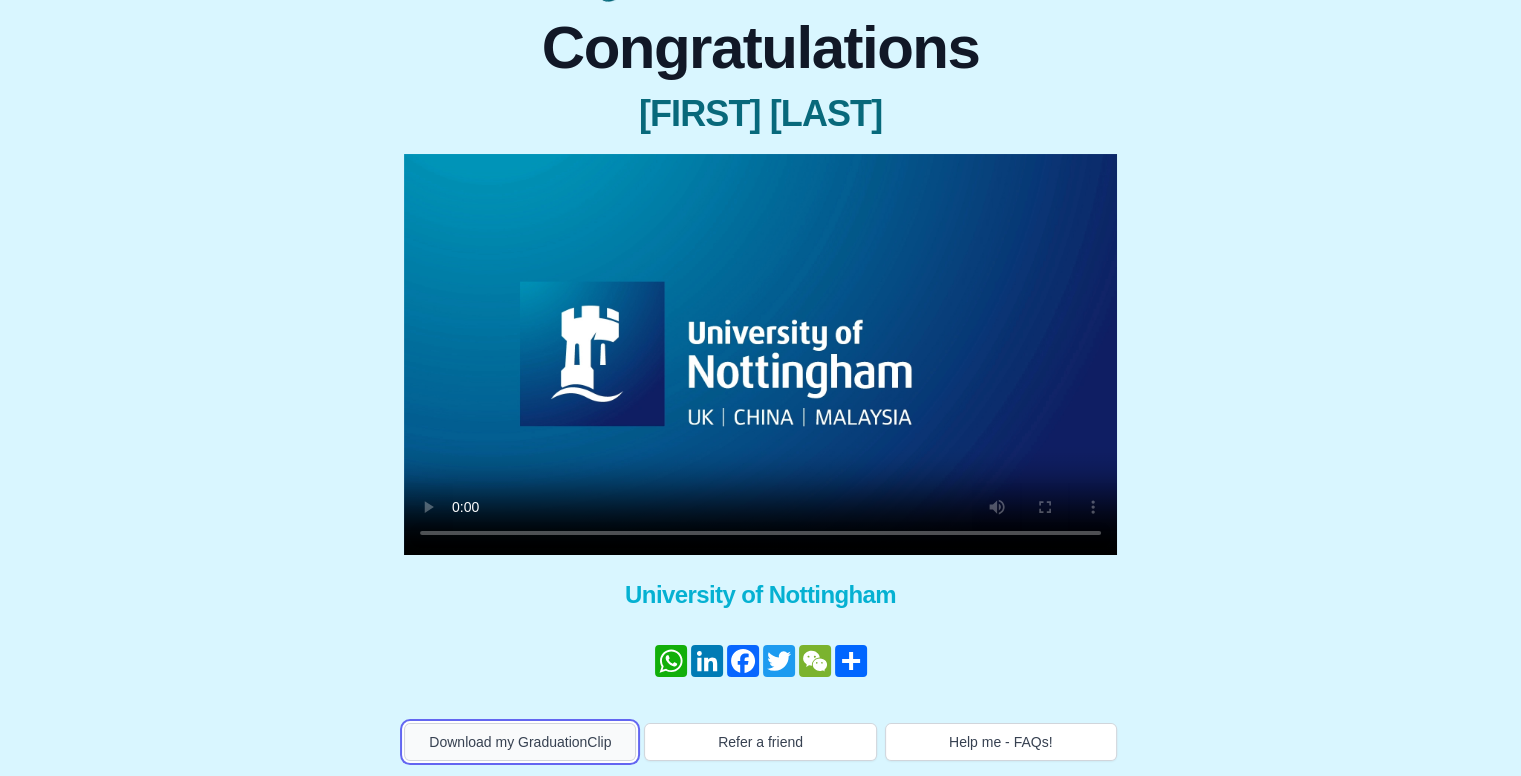 click on "Download my GraduationClip" at bounding box center (520, 742) 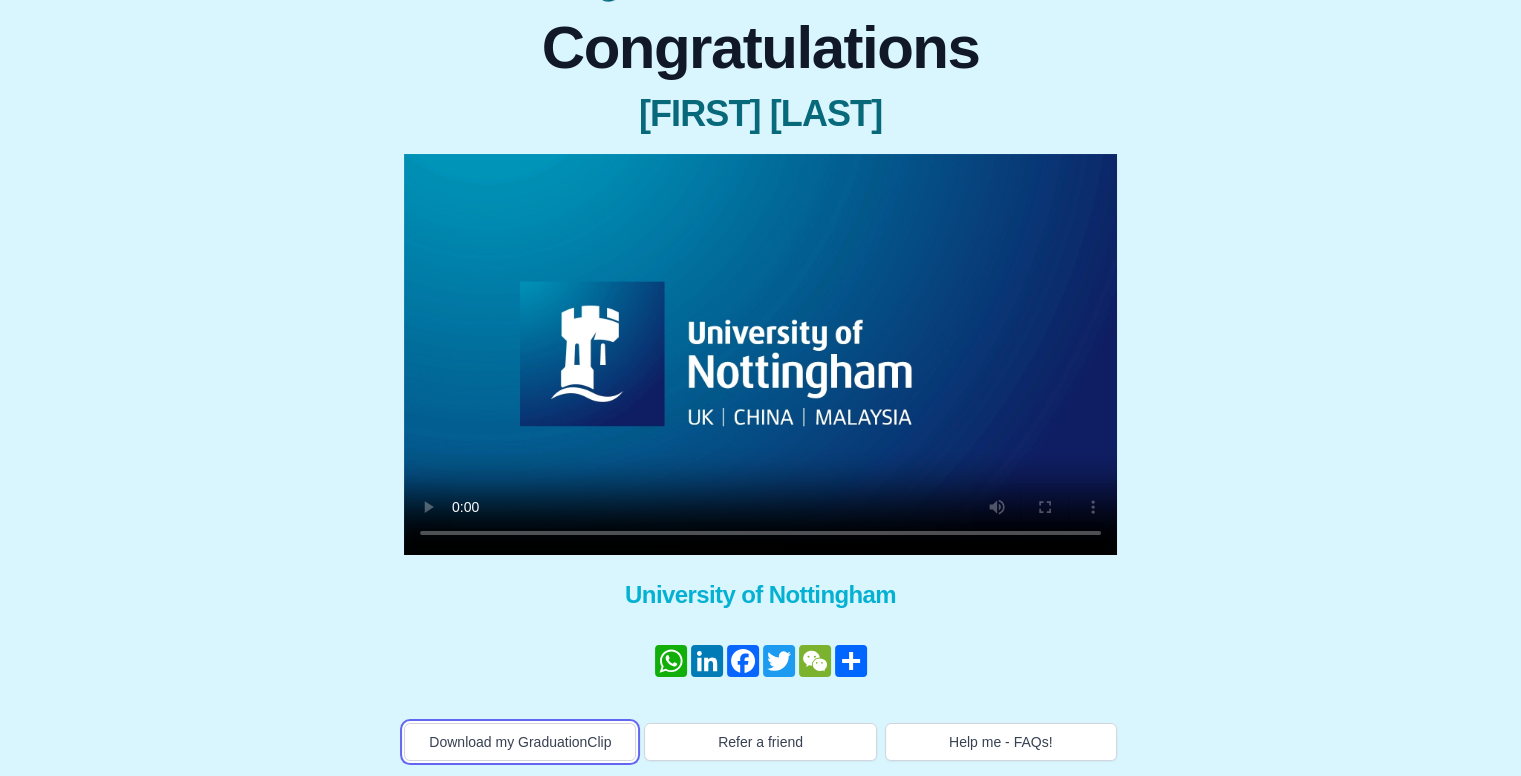 type 